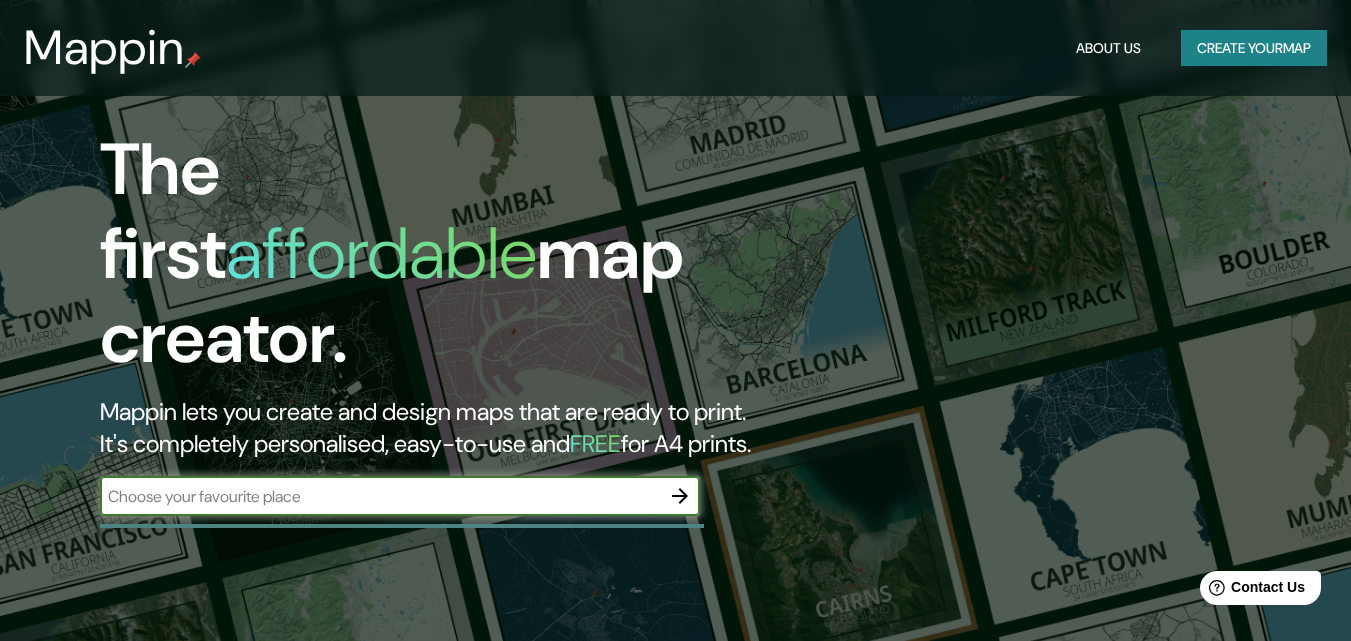 scroll, scrollTop: 100, scrollLeft: 0, axis: vertical 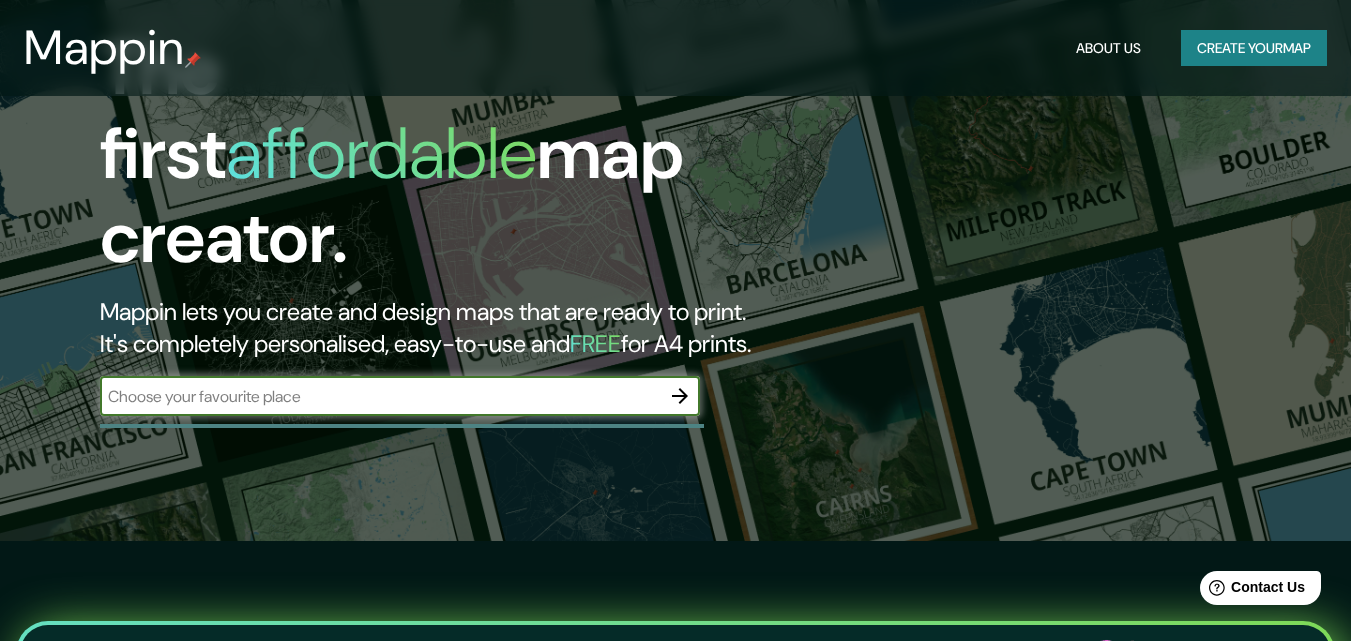 click at bounding box center (380, 396) 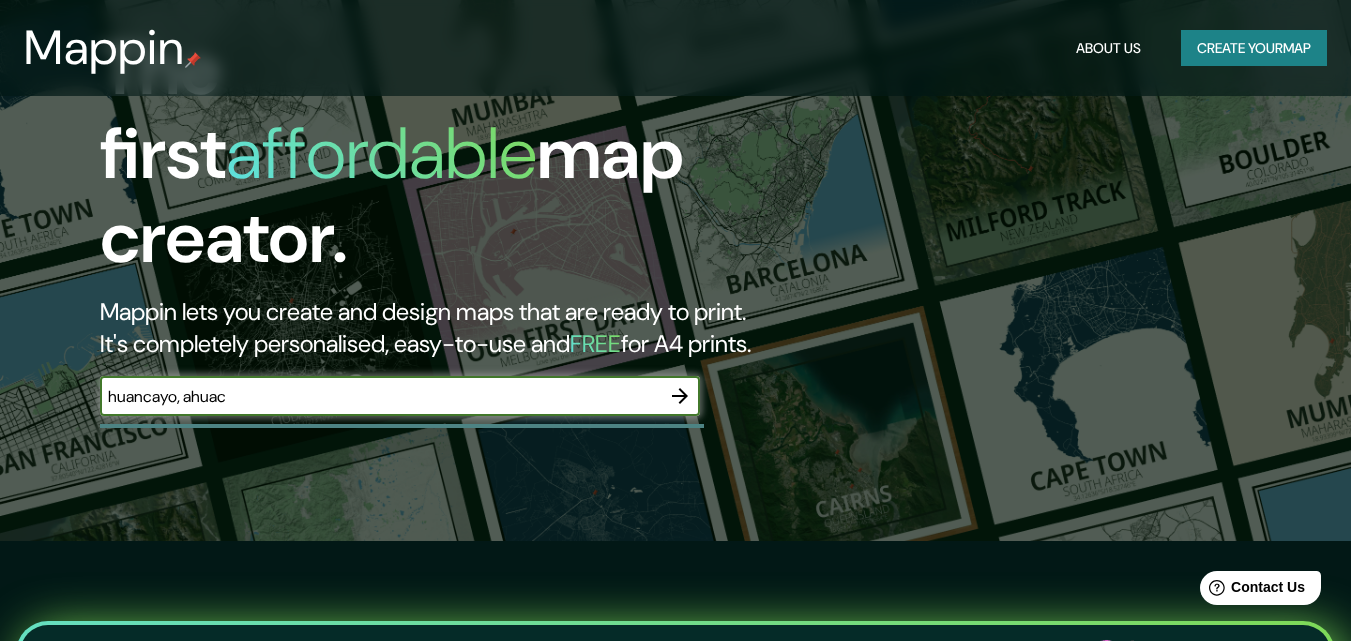 drag, startPoint x: 248, startPoint y: 378, endPoint x: 189, endPoint y: 359, distance: 61.983868 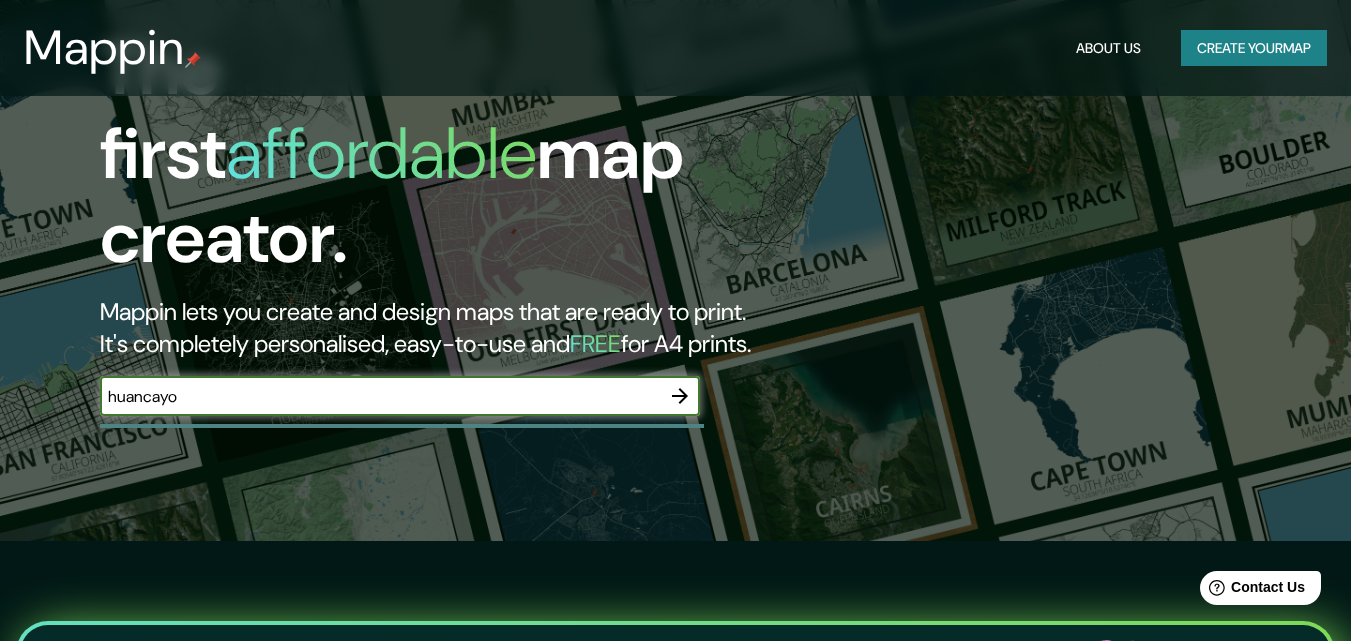 type on "huancayo" 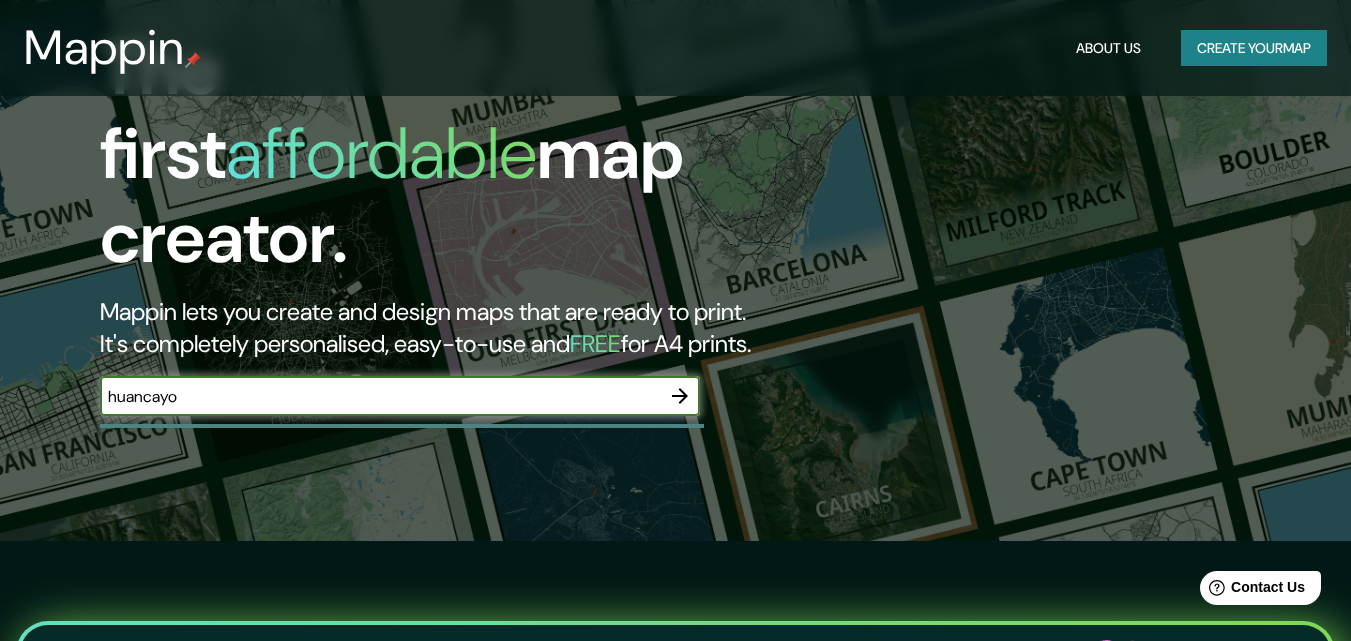 click 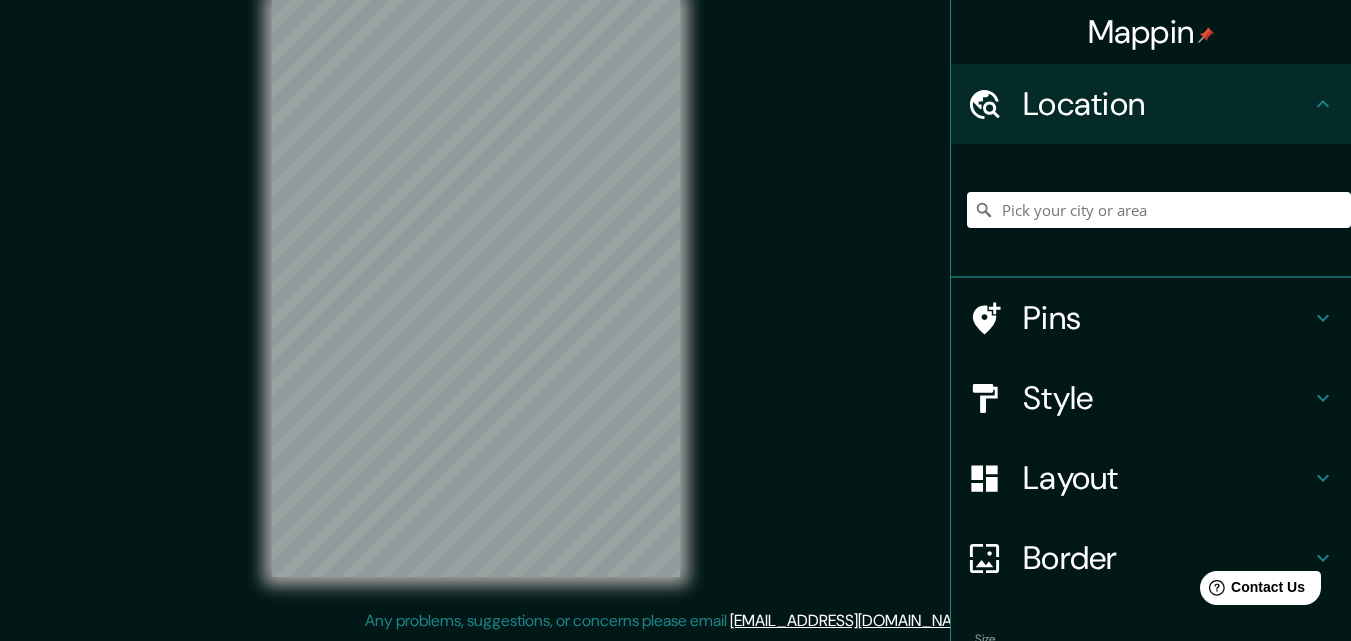 scroll, scrollTop: 0, scrollLeft: 0, axis: both 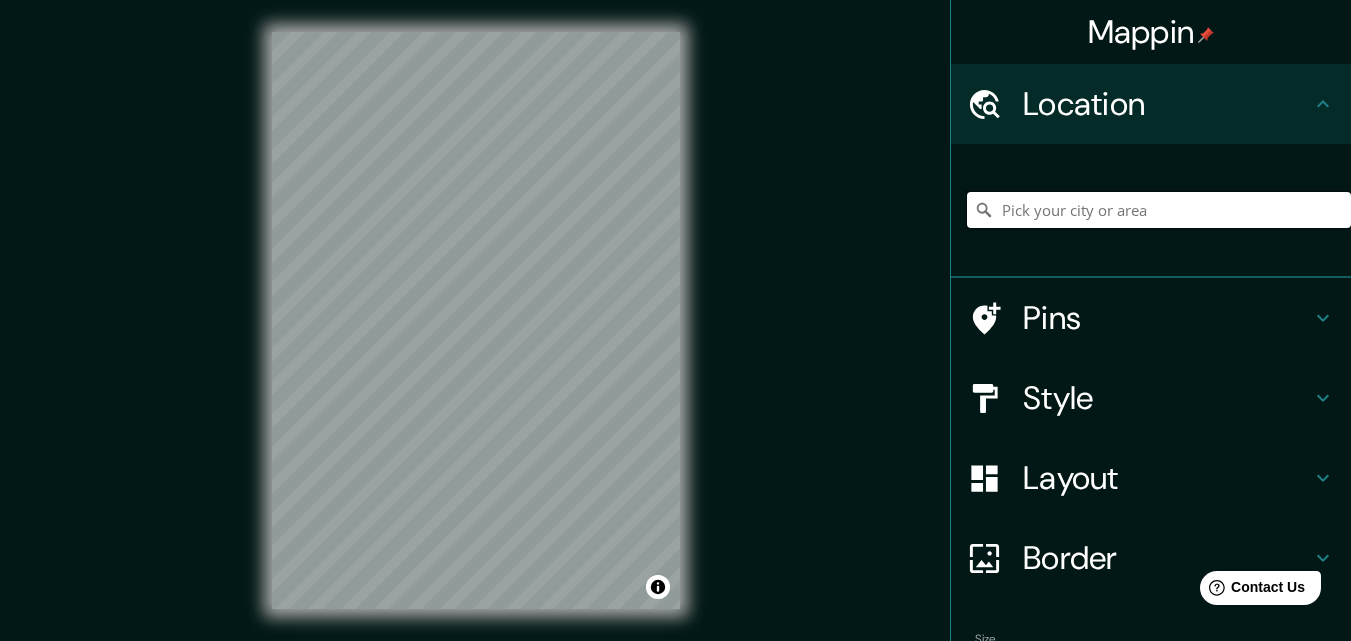 click at bounding box center (1159, 210) 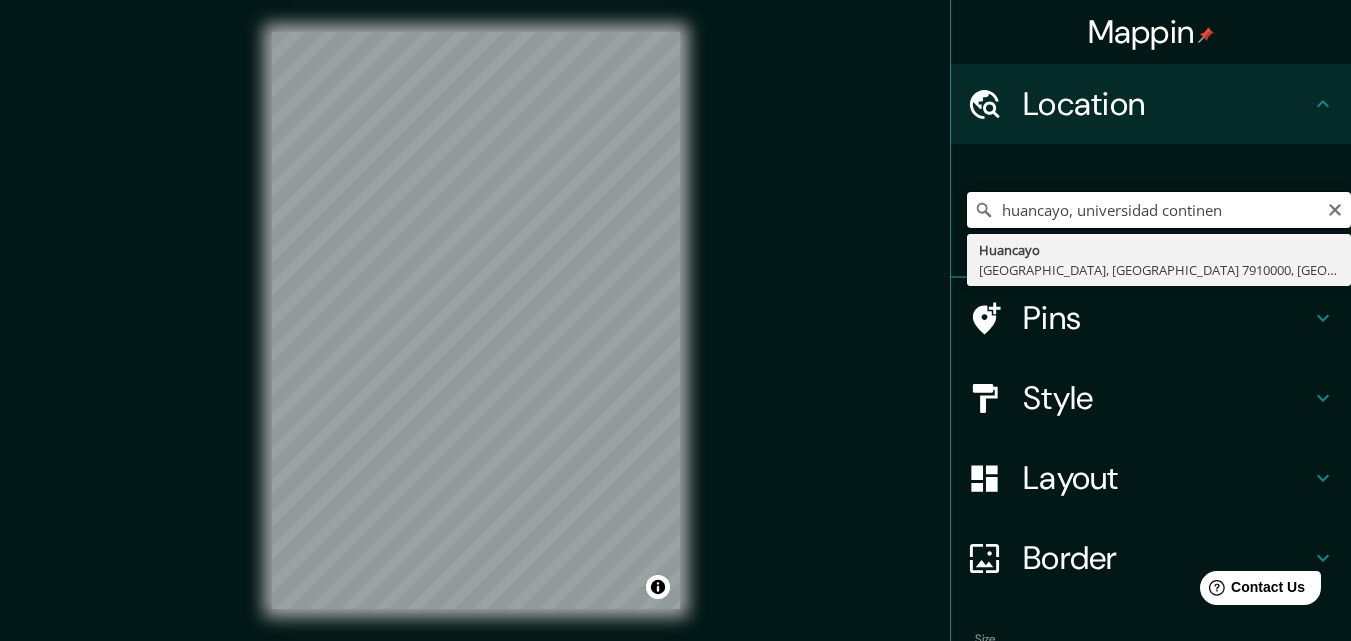 drag, startPoint x: 1220, startPoint y: 213, endPoint x: 941, endPoint y: 240, distance: 280.3034 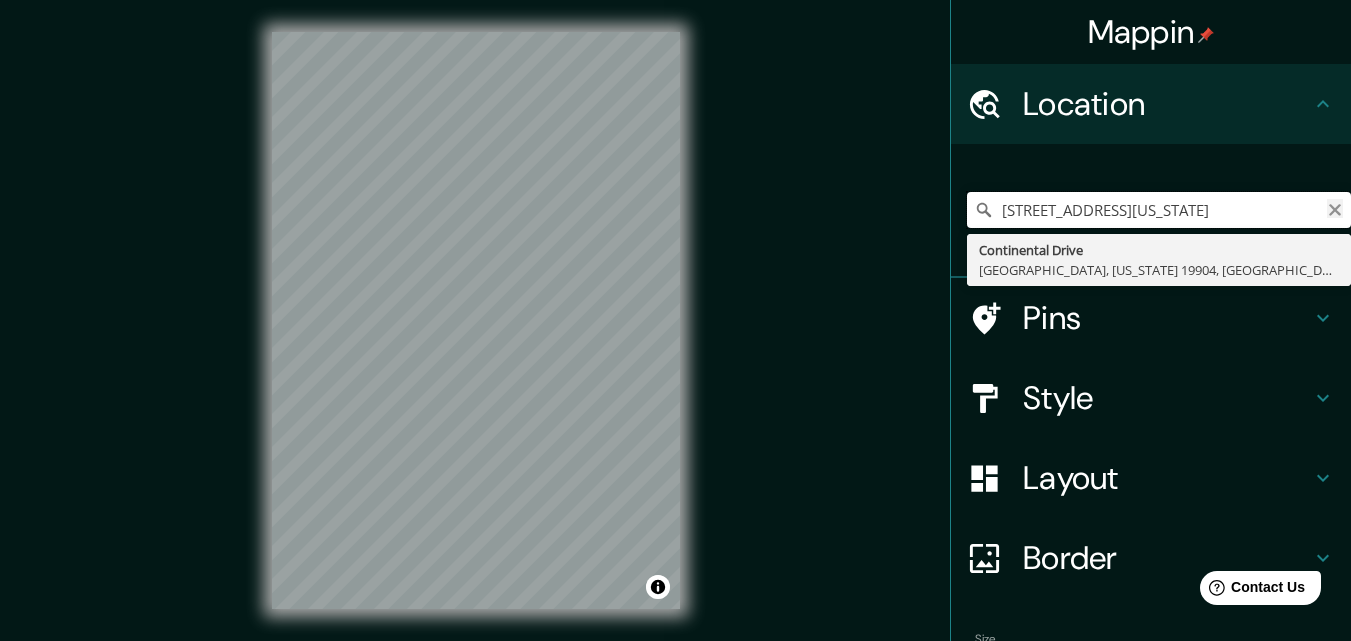 type on "[STREET_ADDRESS][US_STATE]" 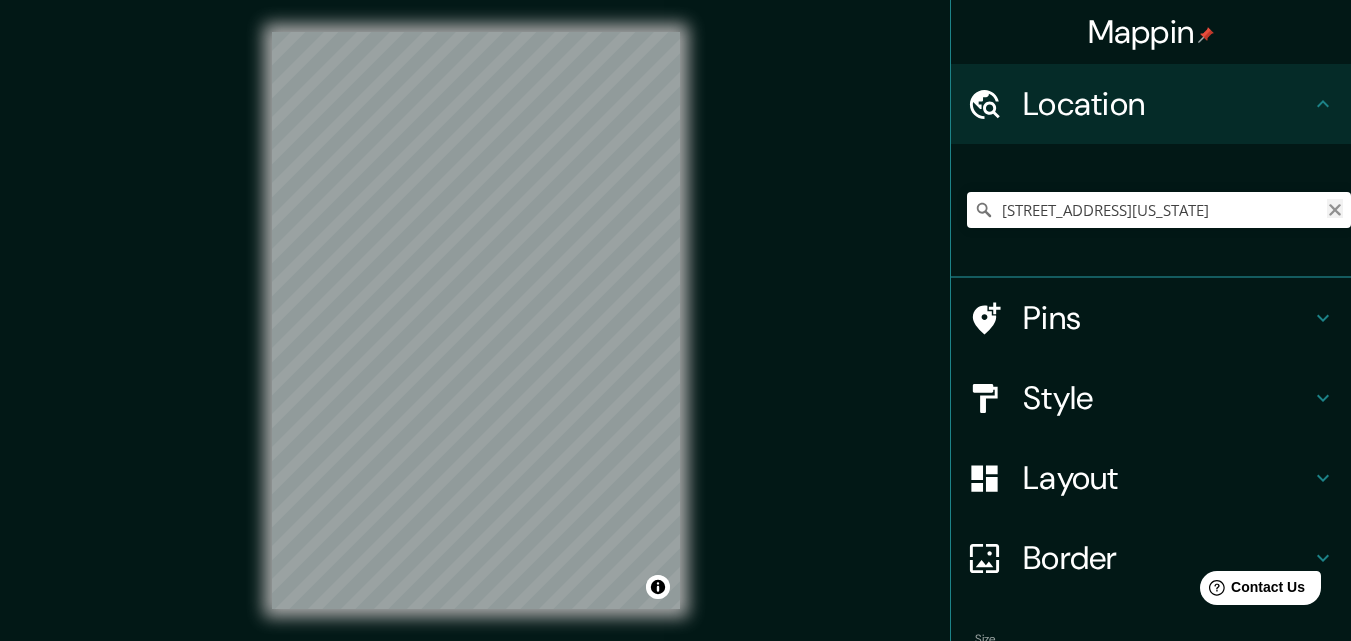 click 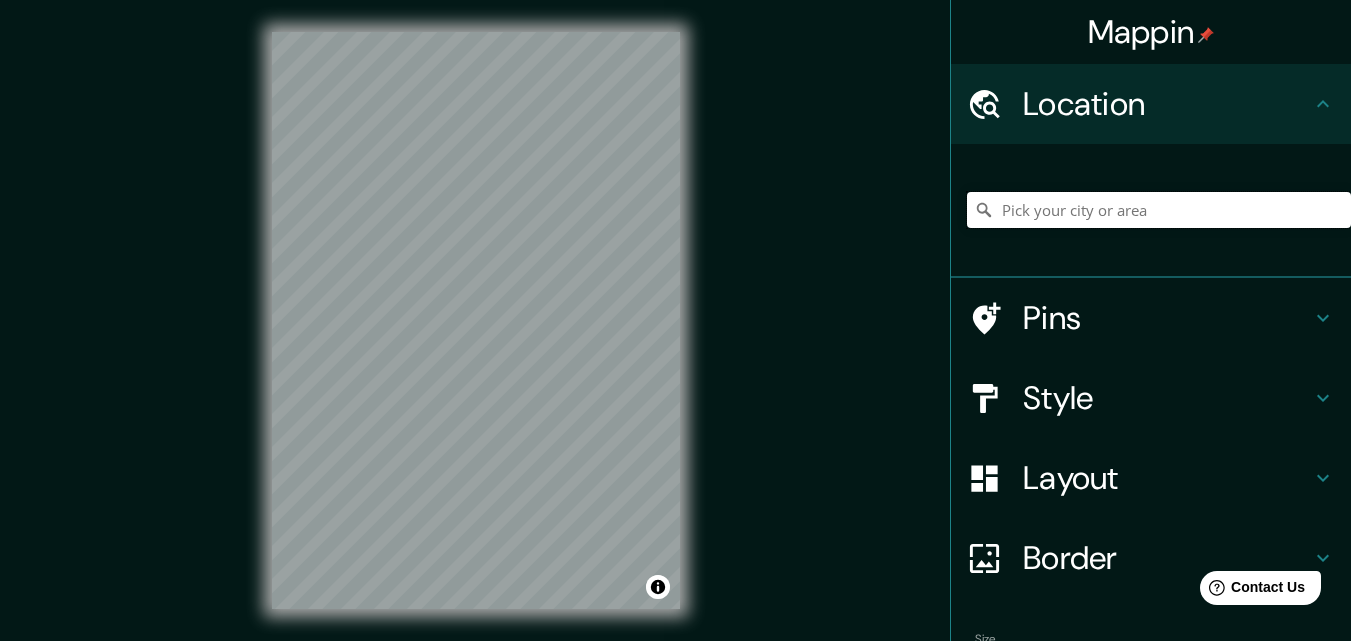 click at bounding box center [1159, 210] 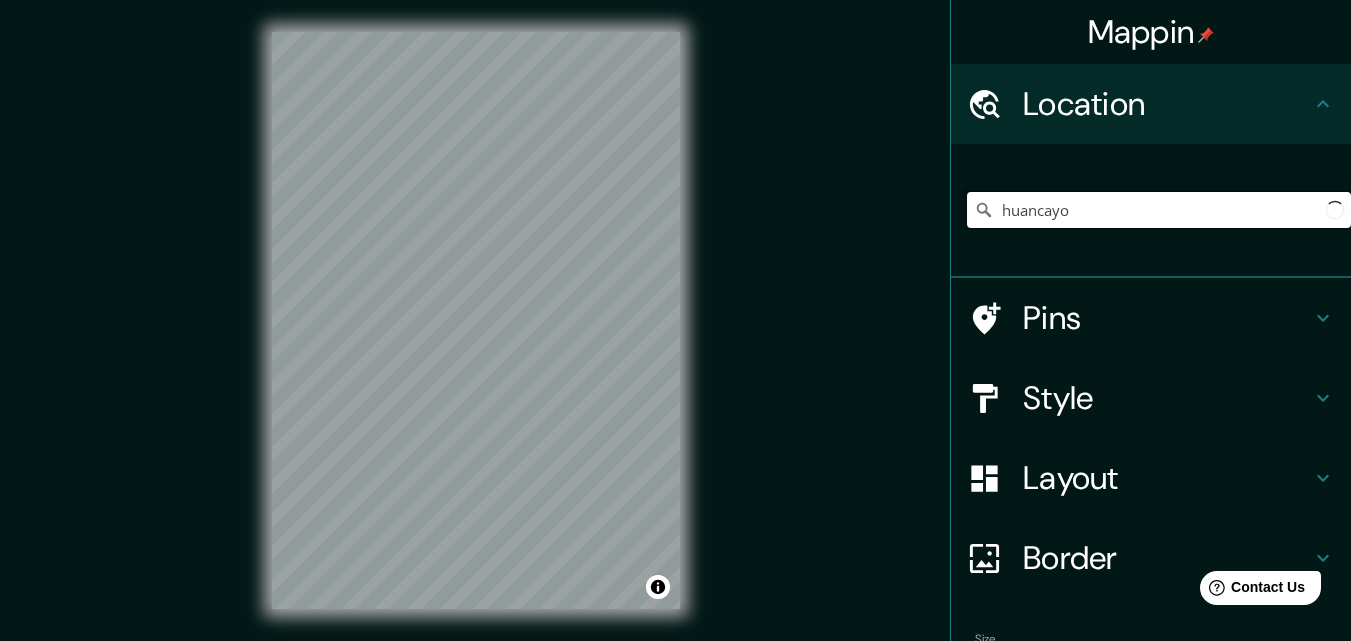 click on "huancayo" at bounding box center [1159, 210] 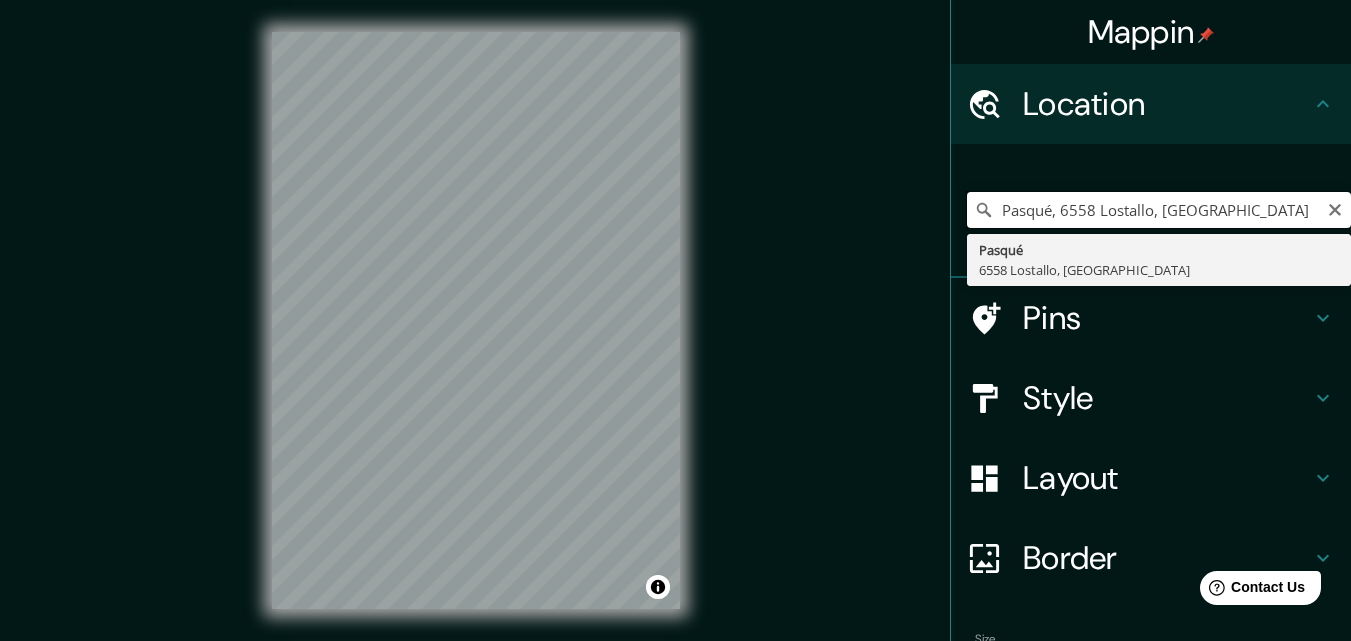click on "Pasqué, 6558 Lostallo, [GEOGRAPHIC_DATA]" at bounding box center (1159, 210) 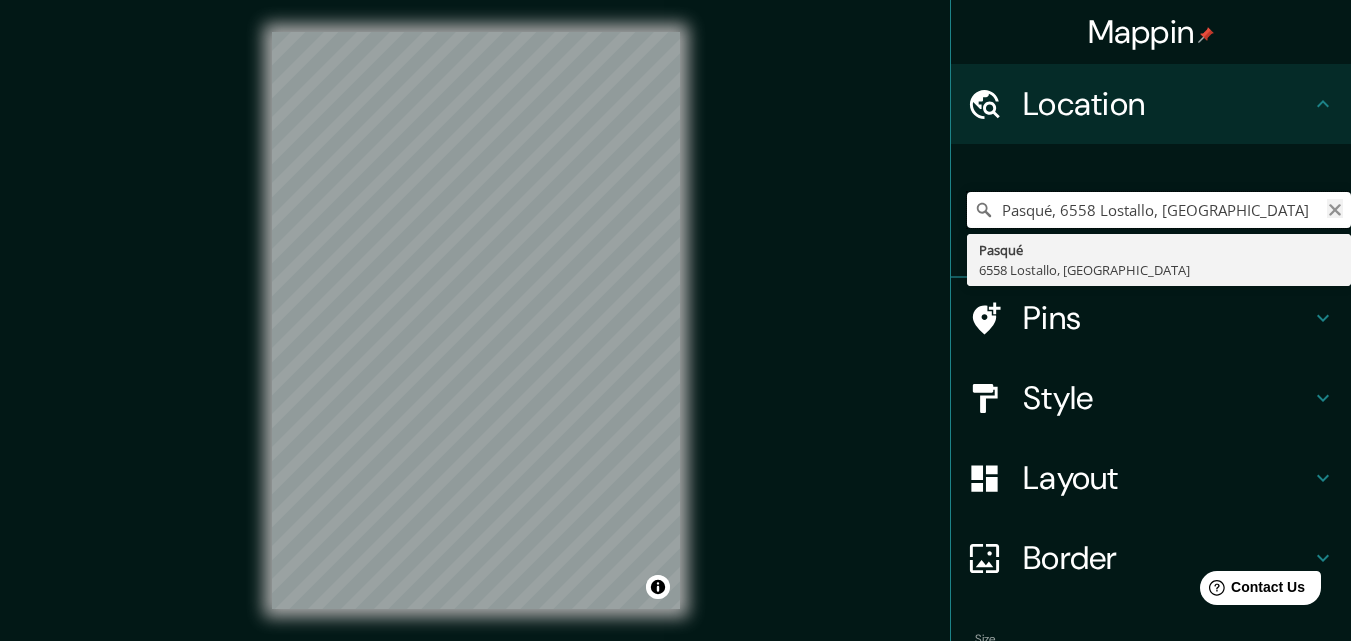 type on "Pasqué, 6558 Lostallo, [GEOGRAPHIC_DATA]" 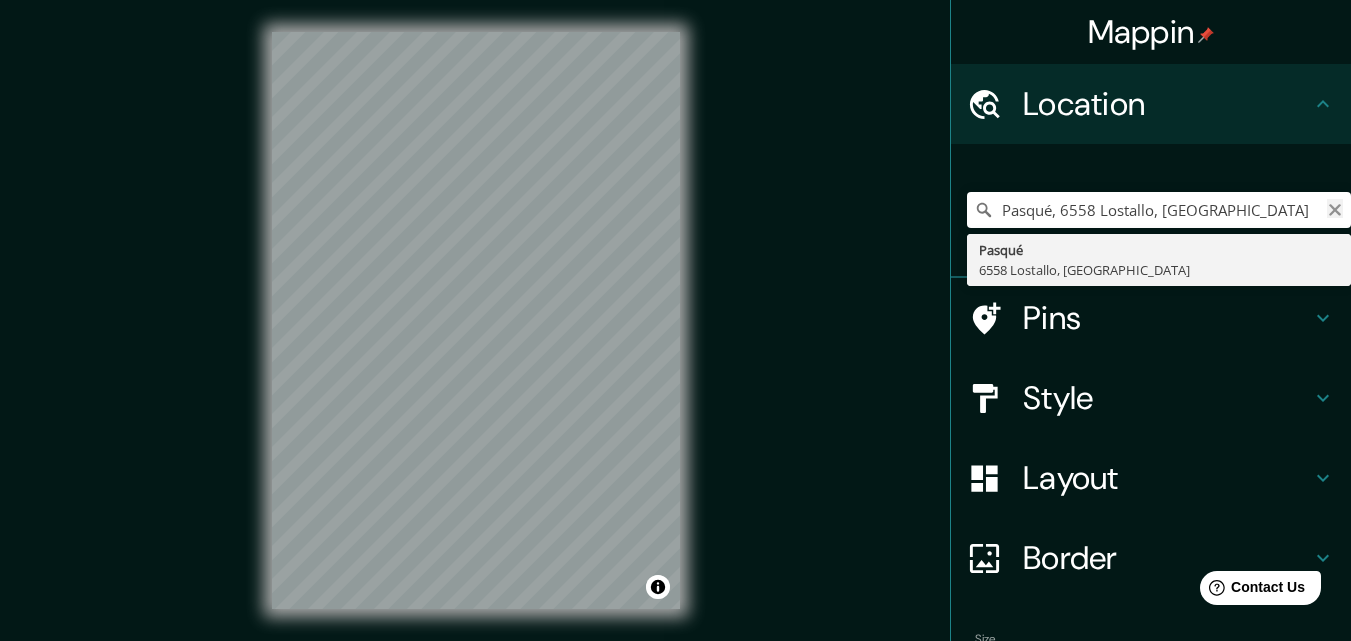 click 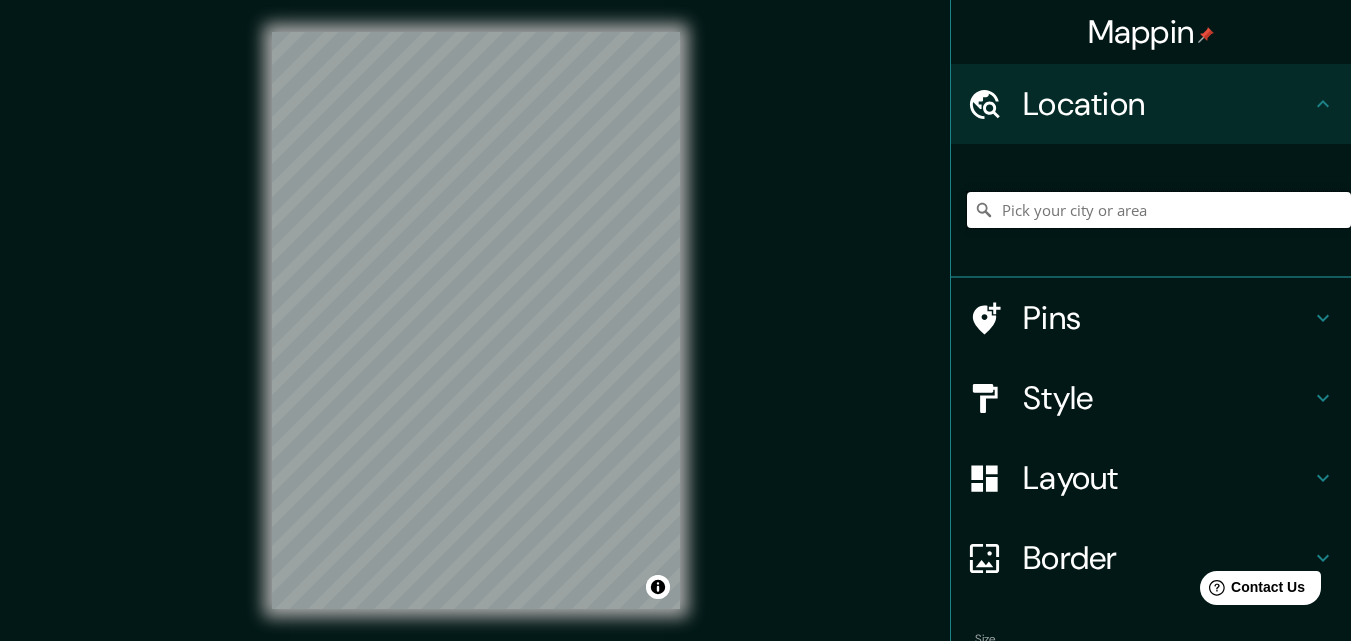 click at bounding box center (1159, 210) 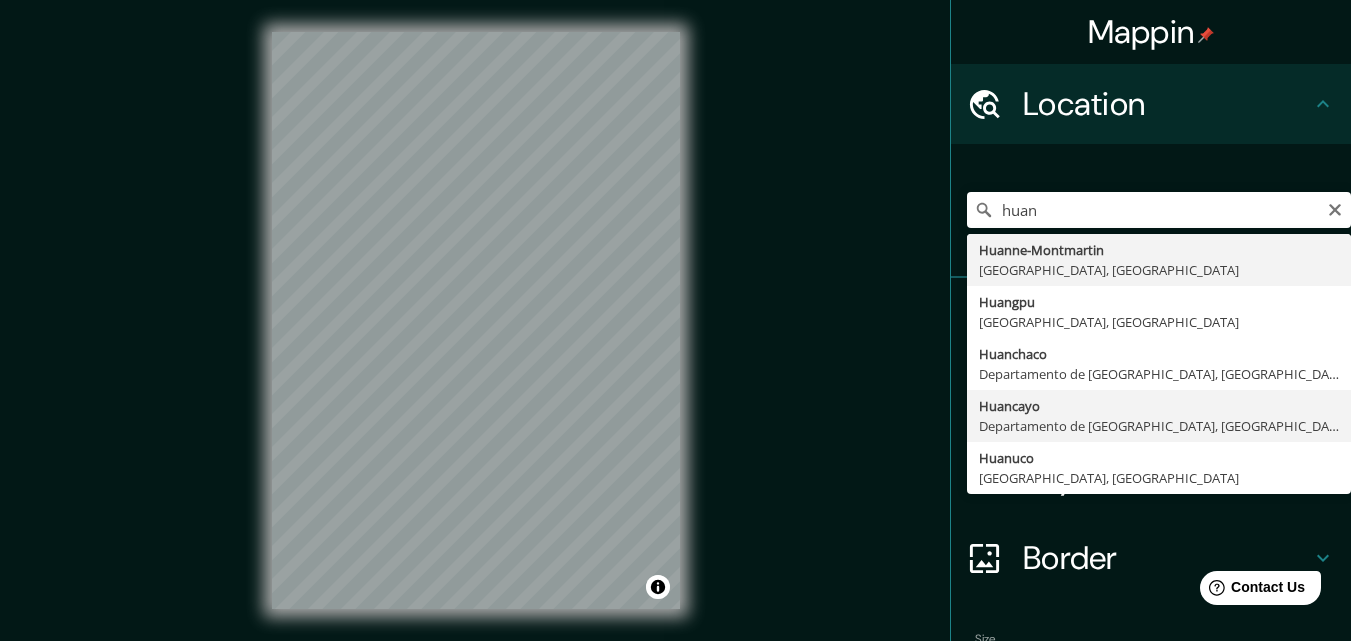 type on "Huancayo, [GEOGRAPHIC_DATA], [GEOGRAPHIC_DATA]" 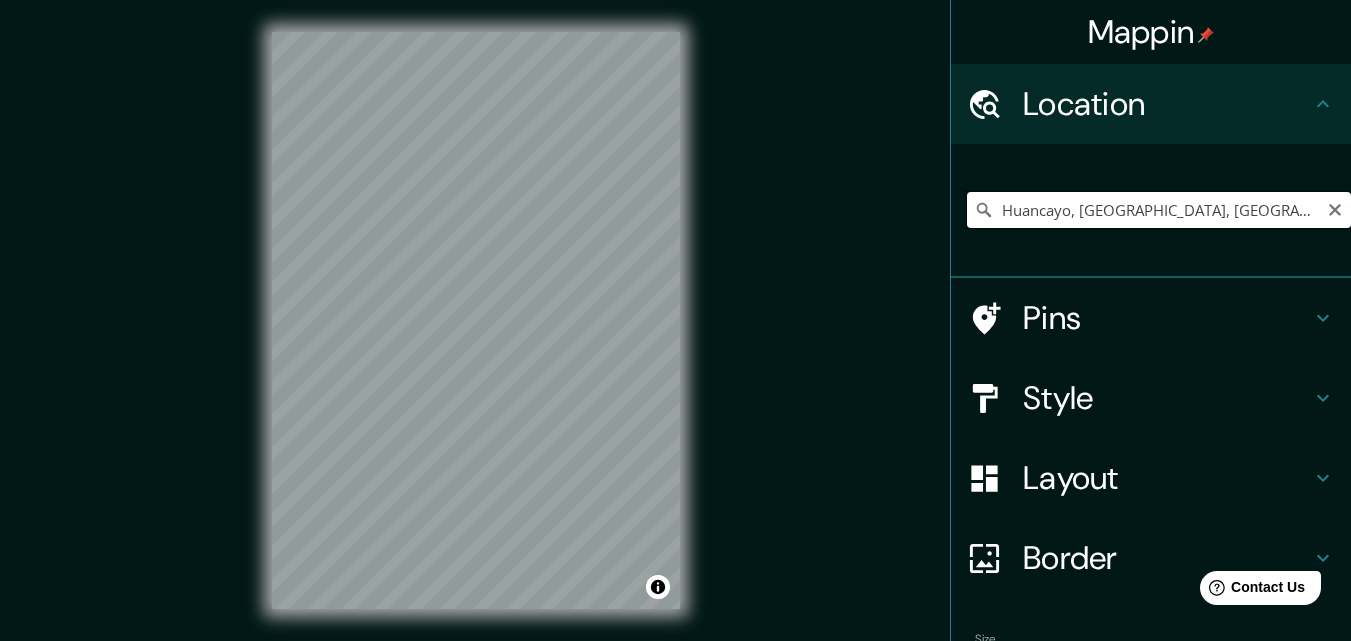 click on "Huancayo, [GEOGRAPHIC_DATA], [GEOGRAPHIC_DATA]" at bounding box center [1159, 210] 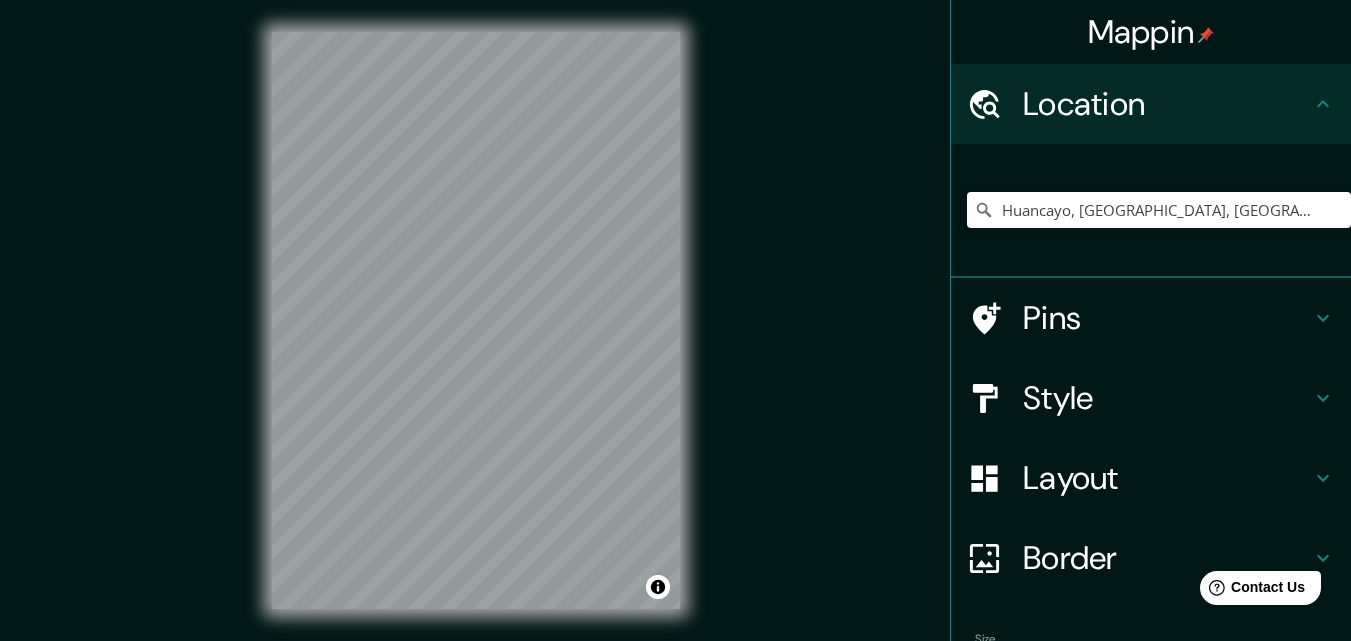 click on "Mappin Location [GEOGRAPHIC_DATA], [GEOGRAPHIC_DATA], [GEOGRAPHIC_DATA] Pins Style Layout Border Choose a border.  Hint : you can make layers of the frame opaque to create some cool effects. None Simple Transparent Fancy Size A4 single Create your map © Mapbox   © OpenStreetMap   Improve this map Any problems, suggestions, or concerns please email    [EMAIL_ADDRESS][DOMAIN_NAME] . . ." at bounding box center [675, 320] 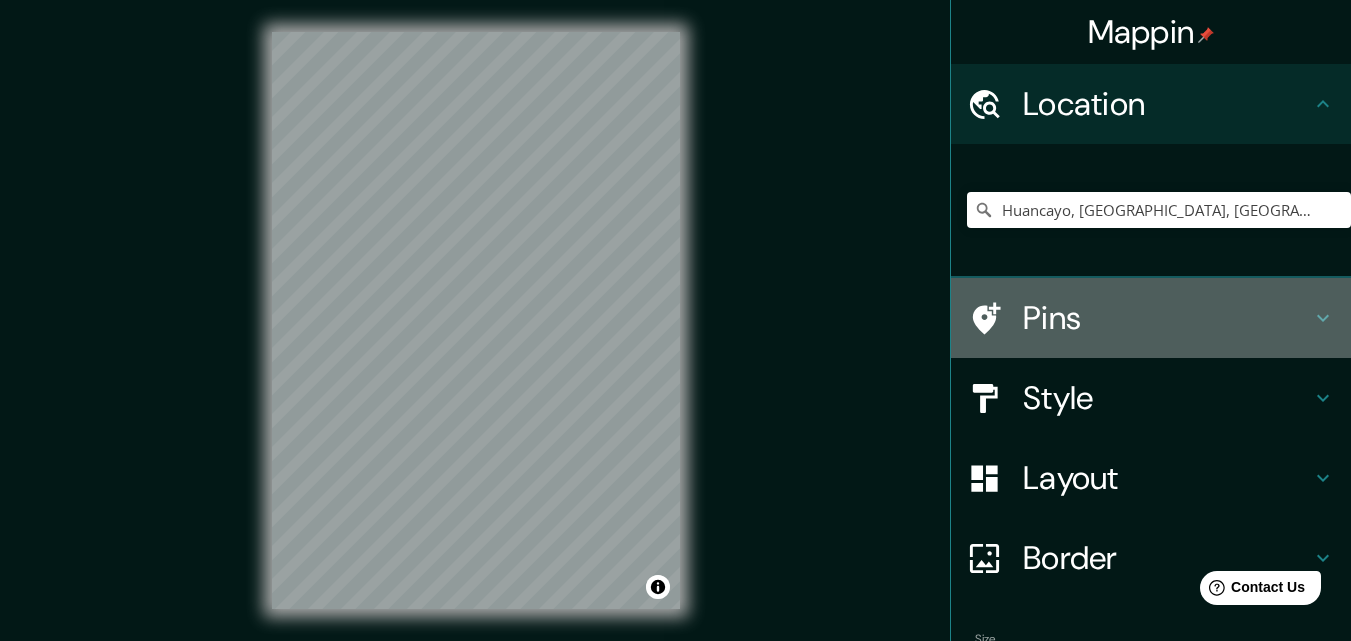 click on "Pins" at bounding box center [1151, 318] 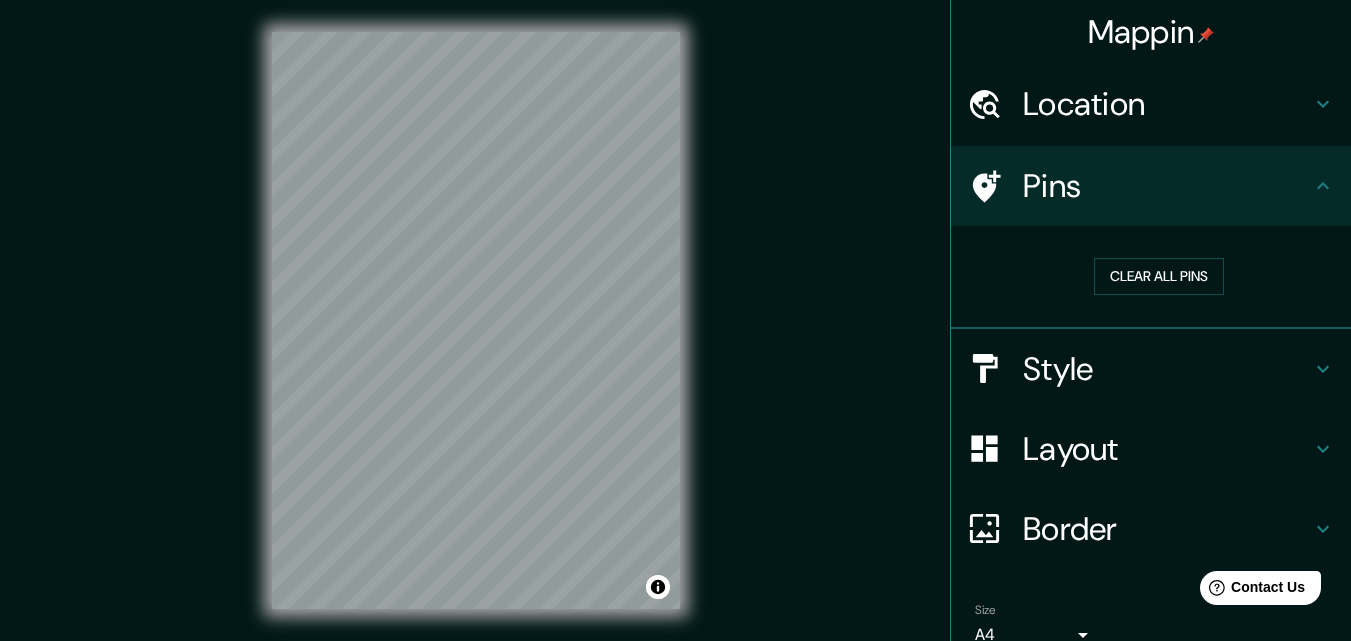 click on "Pins" at bounding box center (1167, 186) 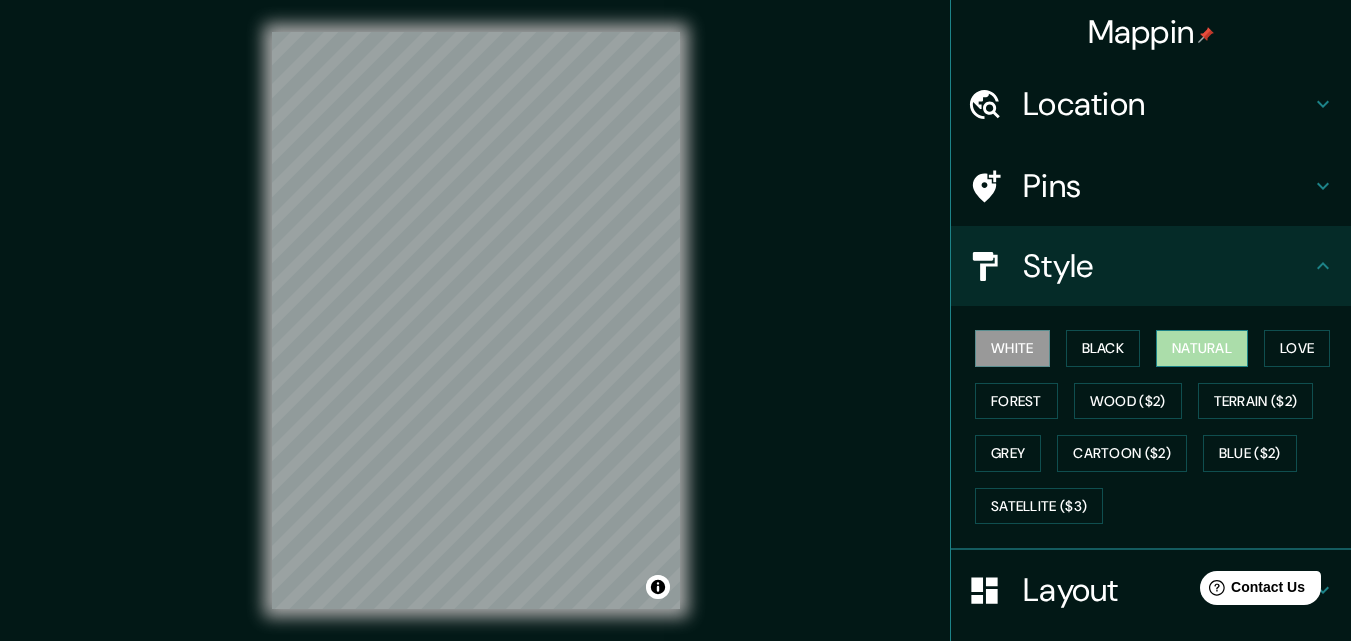 click on "Natural" at bounding box center (1202, 348) 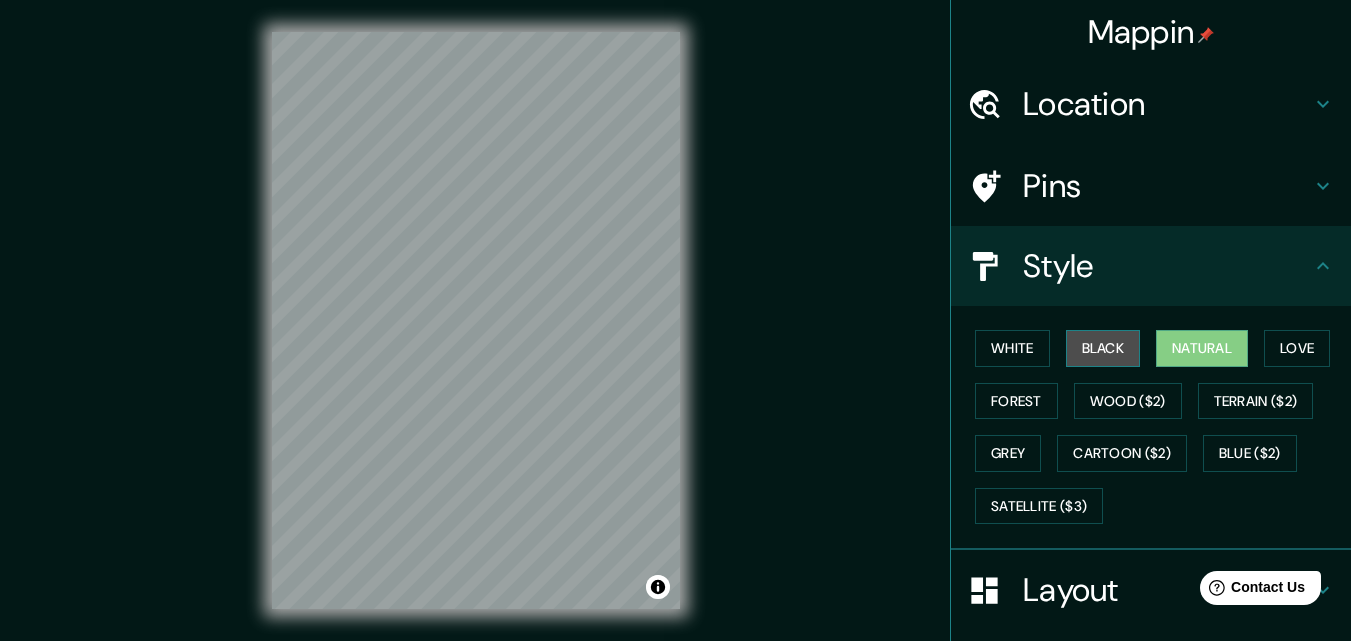 click on "Black" at bounding box center [1103, 348] 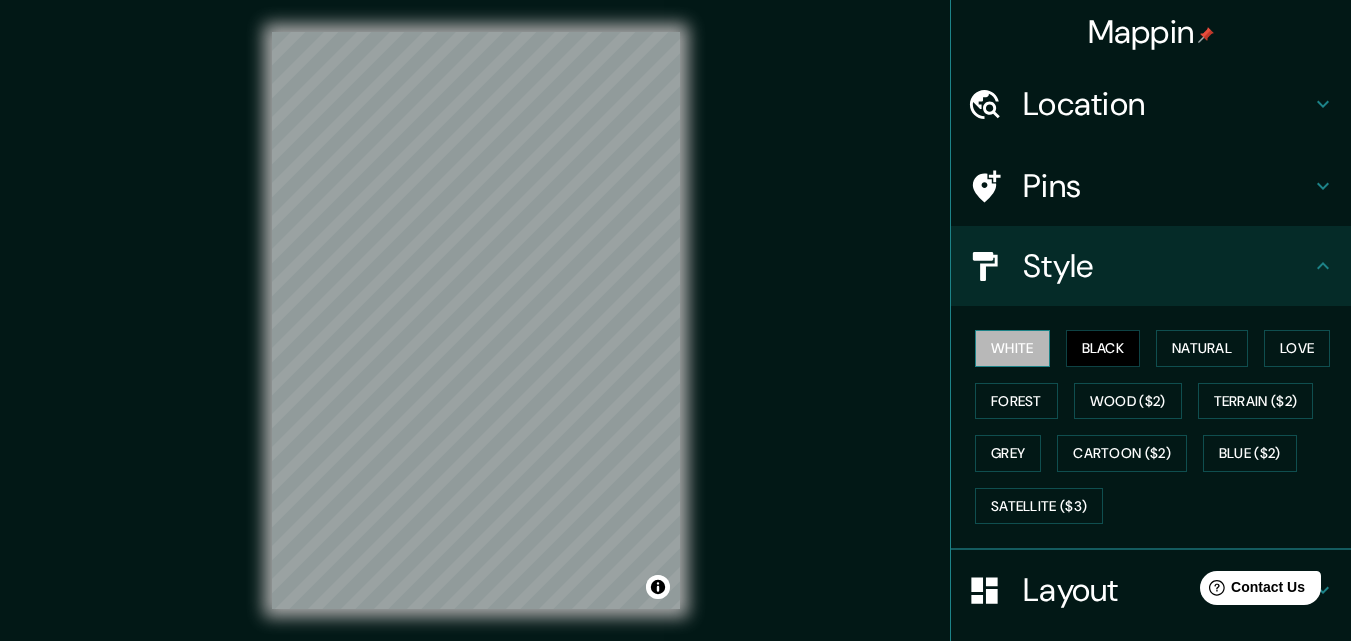 click on "White" at bounding box center (1012, 348) 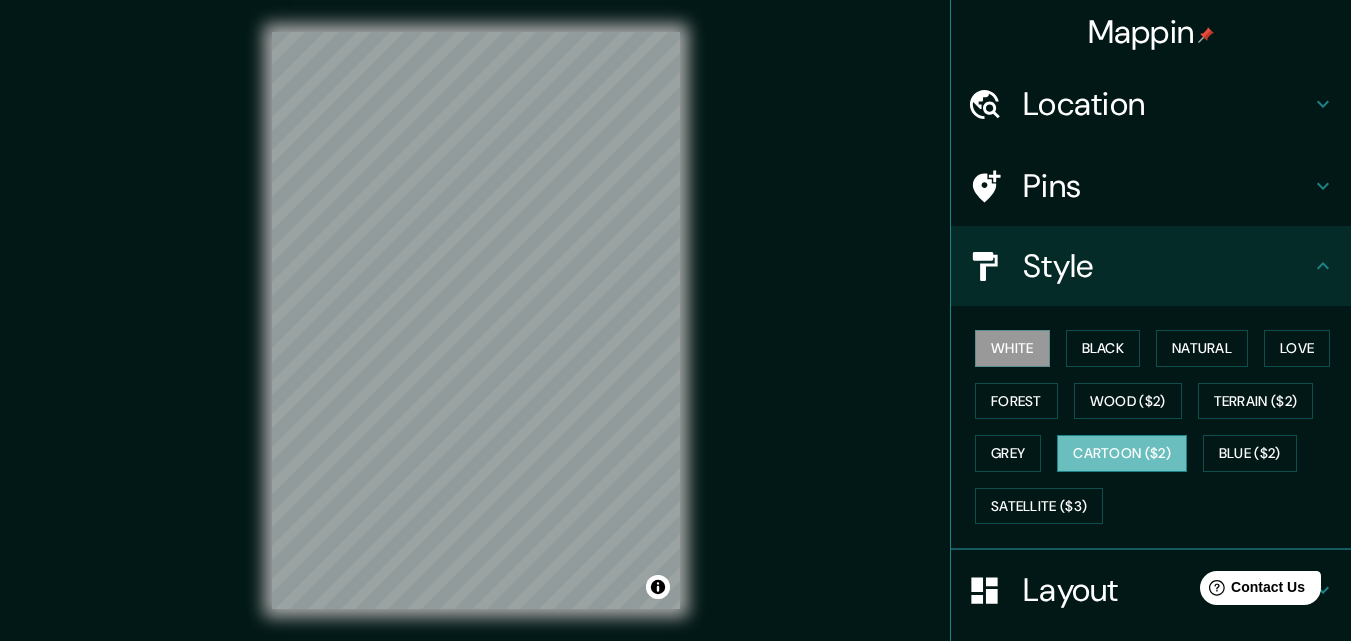 click on "Cartoon ($2)" at bounding box center [1122, 453] 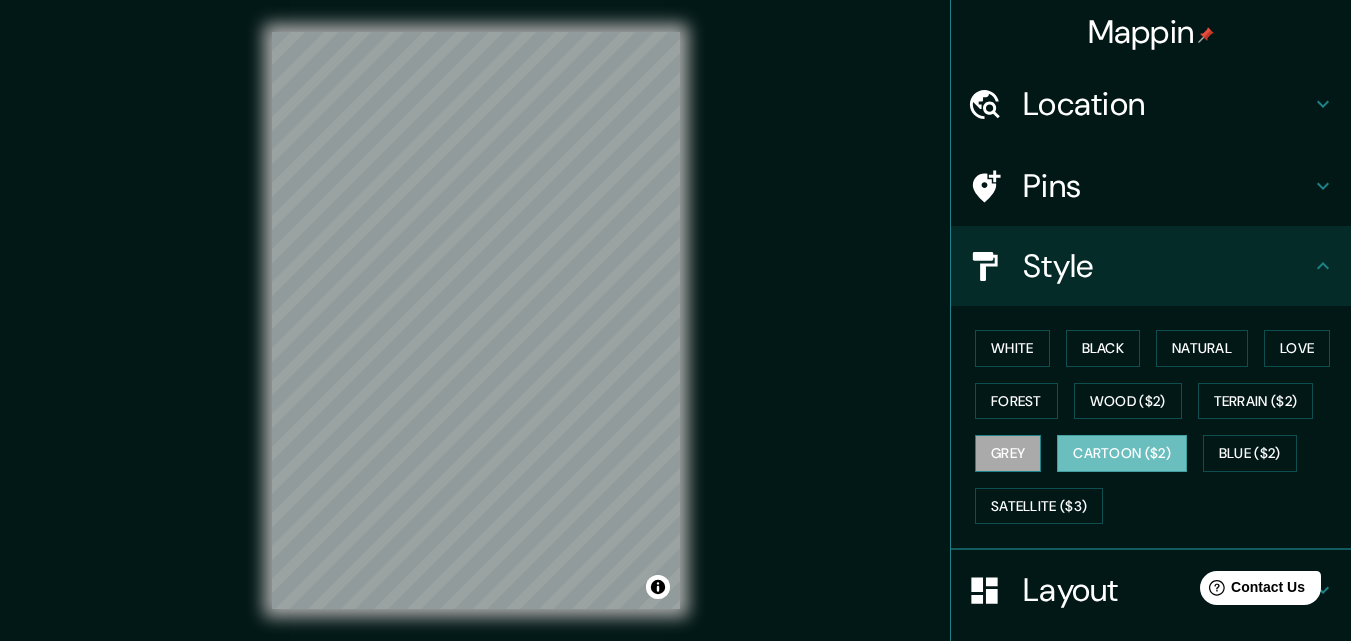 click on "Grey" at bounding box center [1008, 453] 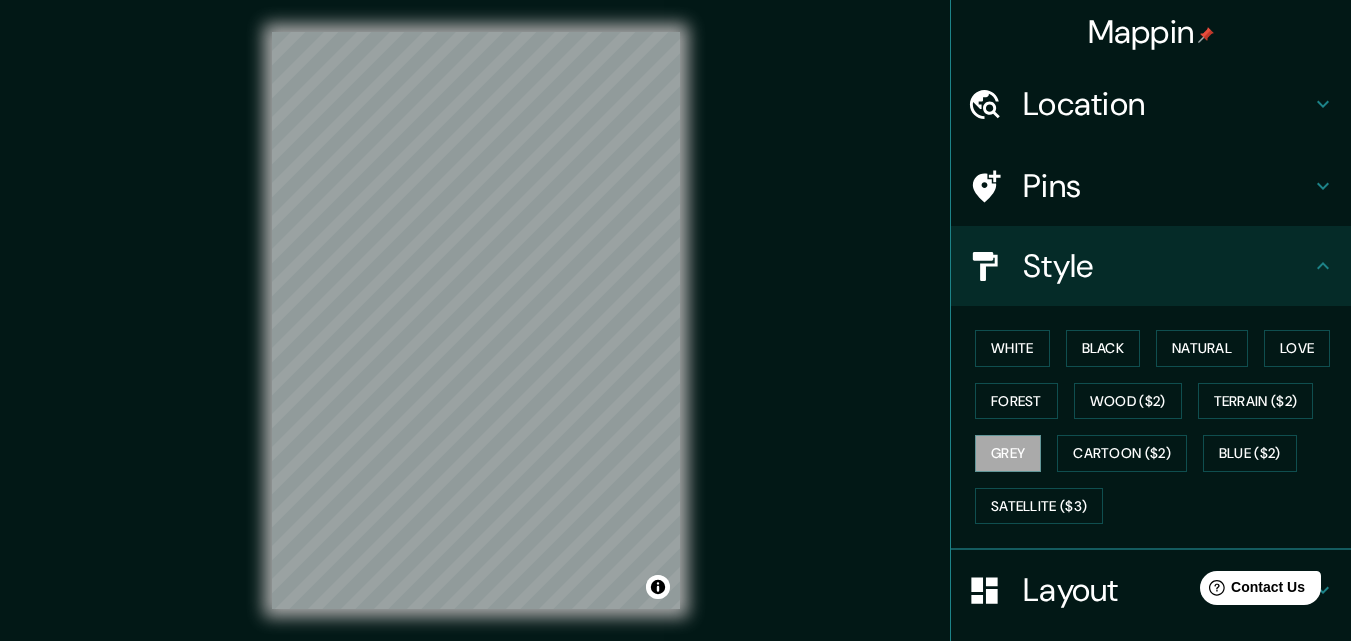 click on "White Black Natural Love Forest Wood ($2) Terrain ($2) Grey Cartoon ($2) Blue ($2) Satellite ($3)" at bounding box center [1159, 427] 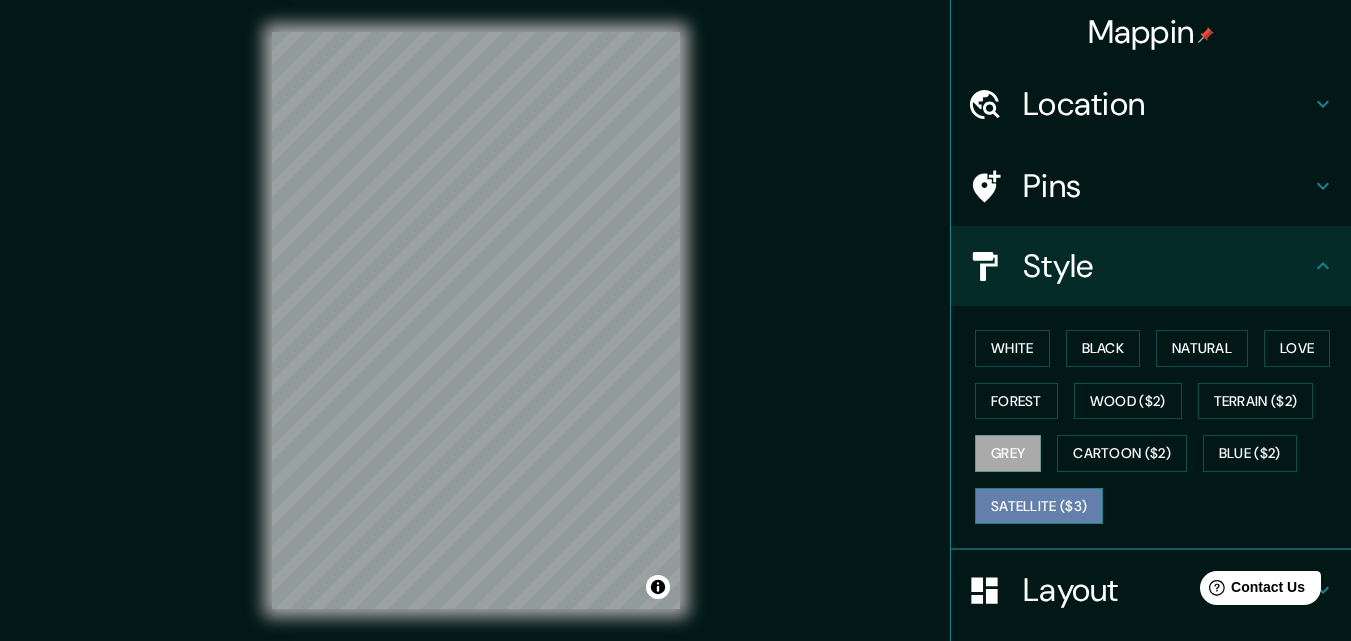 click on "Satellite ($3)" at bounding box center (1039, 506) 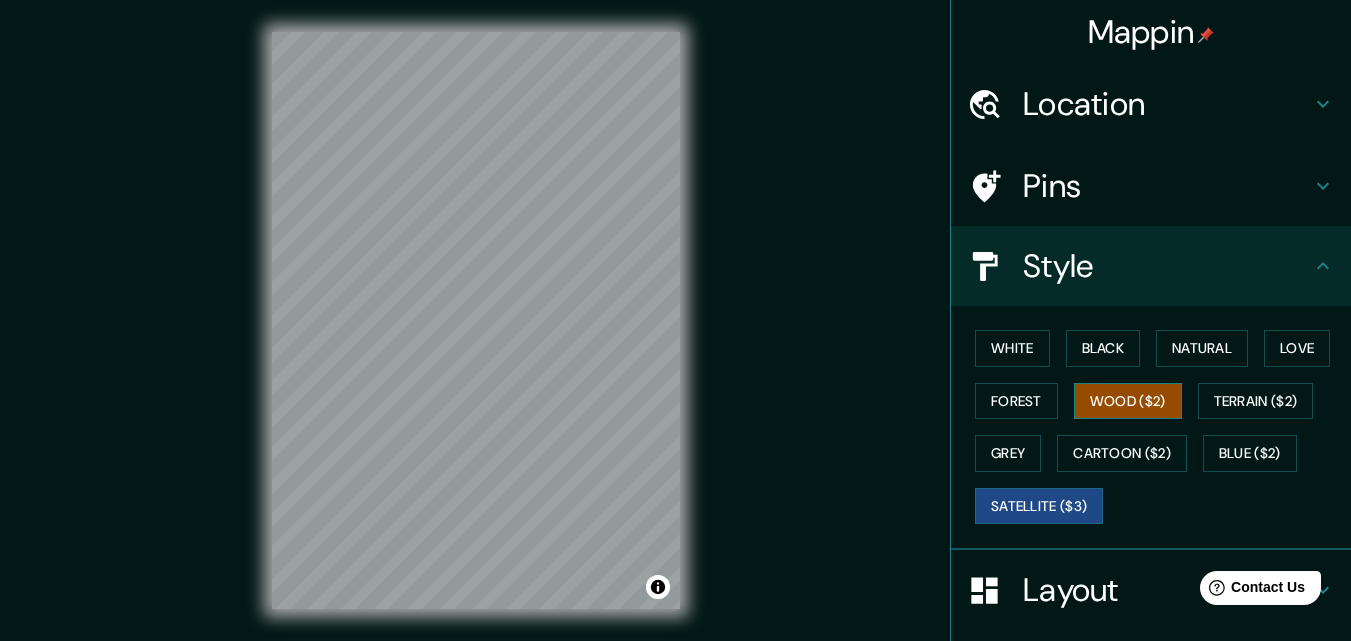 click on "Wood ($2)" at bounding box center (1128, 401) 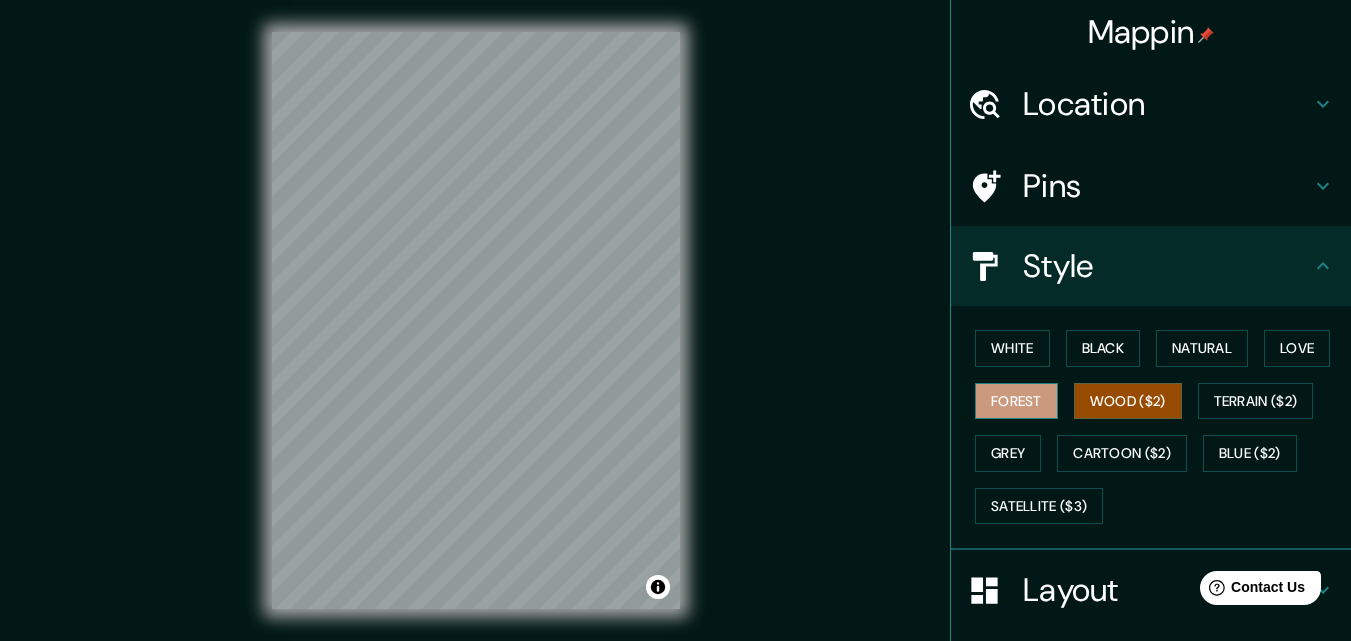 click on "Forest" at bounding box center [1016, 401] 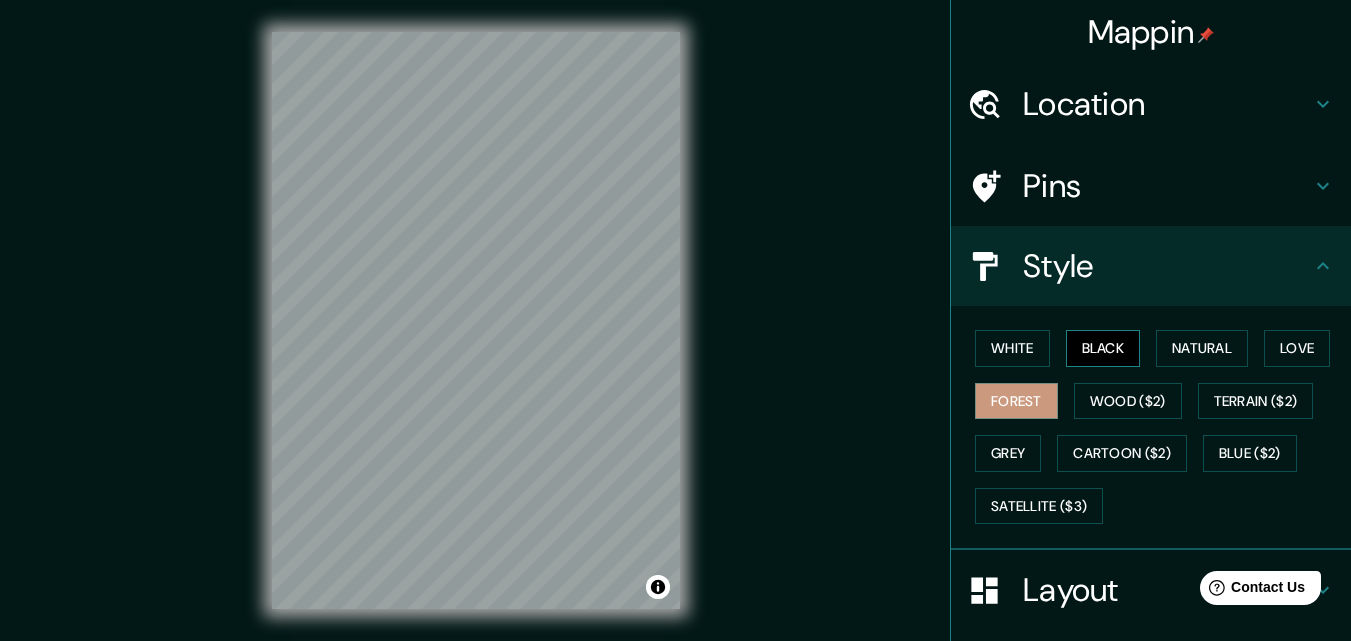 click on "Black" at bounding box center [1103, 348] 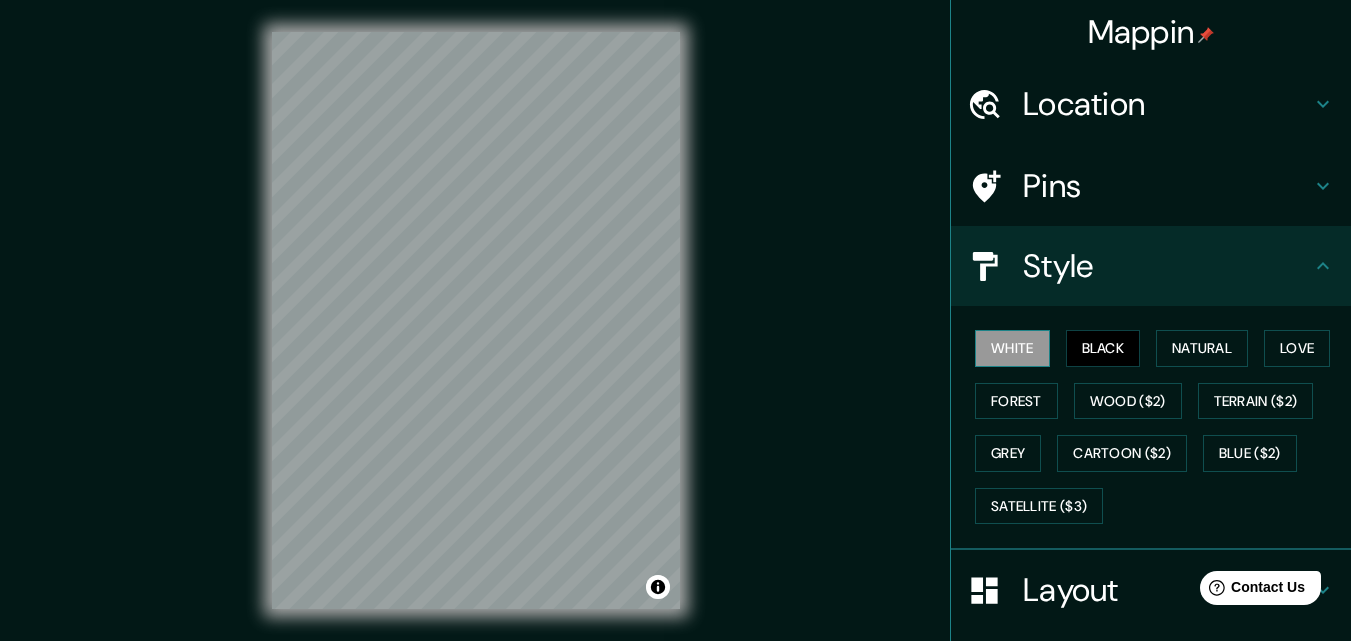 click on "White" at bounding box center (1012, 348) 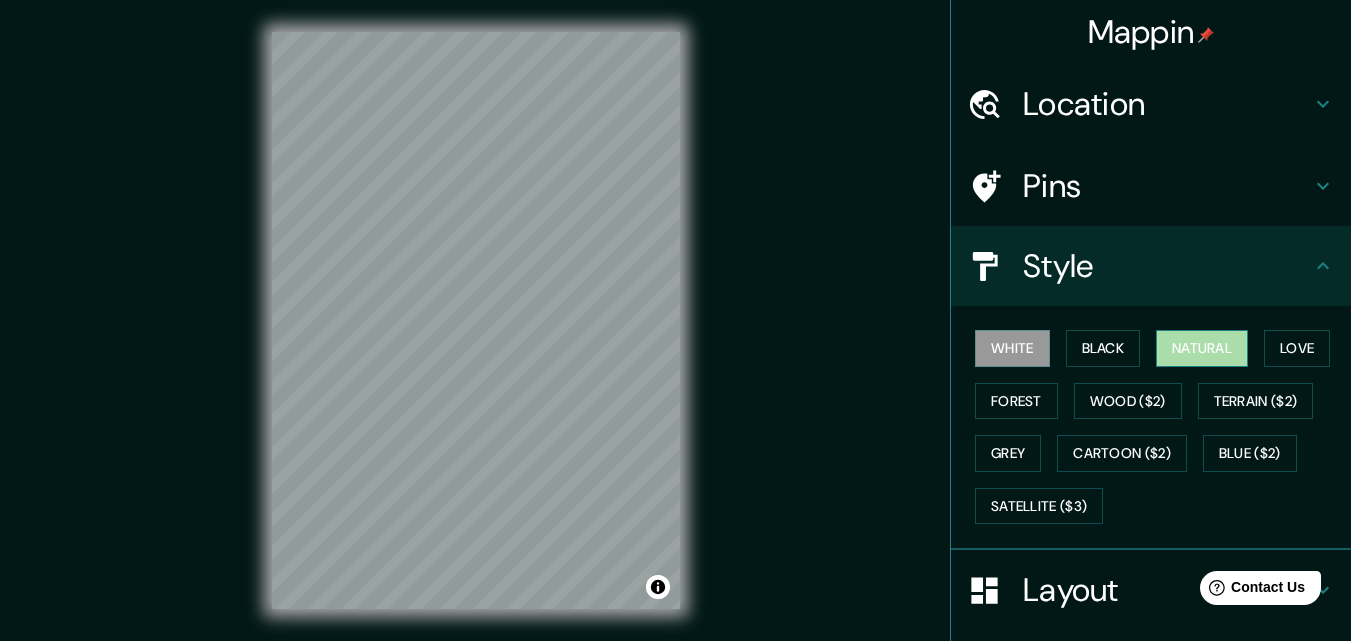 click on "Natural" at bounding box center (1202, 348) 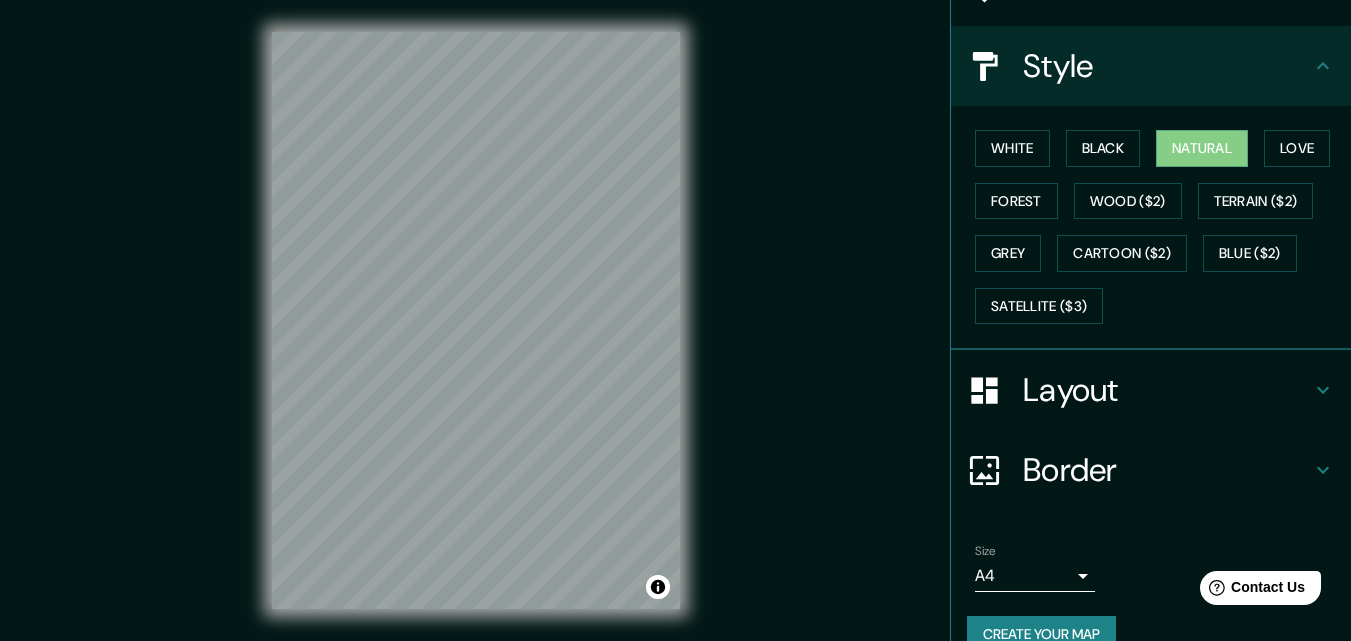 click on "Layout" at bounding box center (1167, 390) 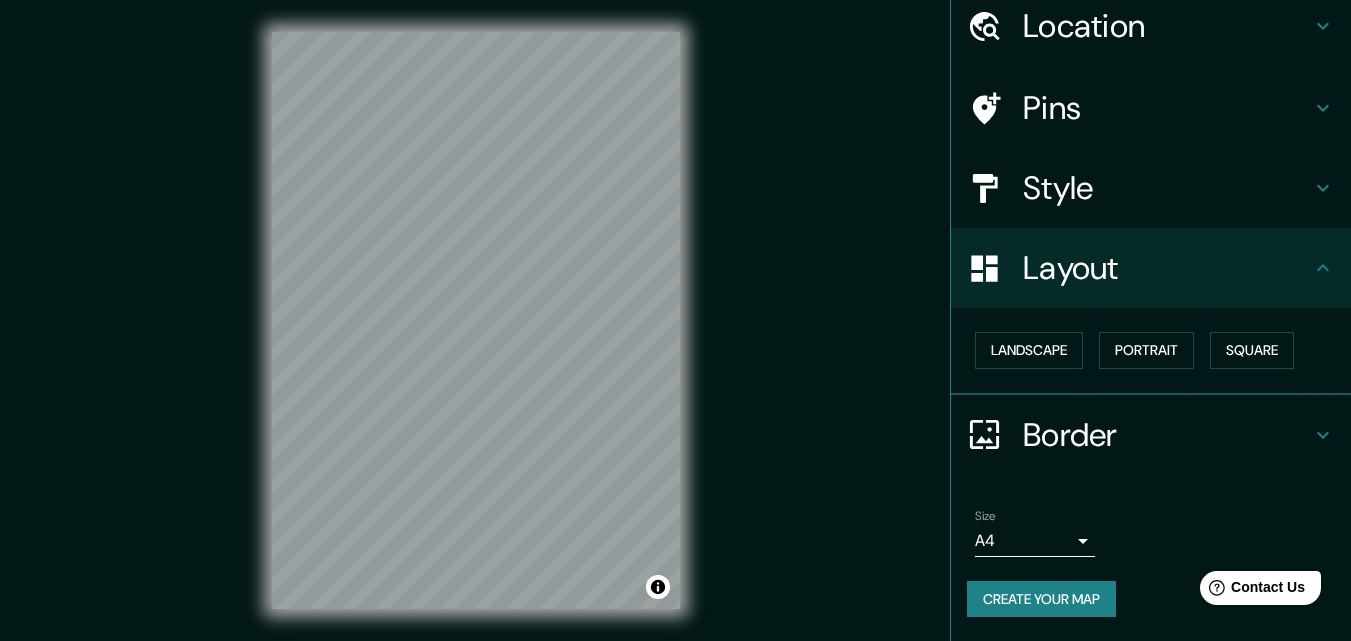 scroll, scrollTop: 78, scrollLeft: 0, axis: vertical 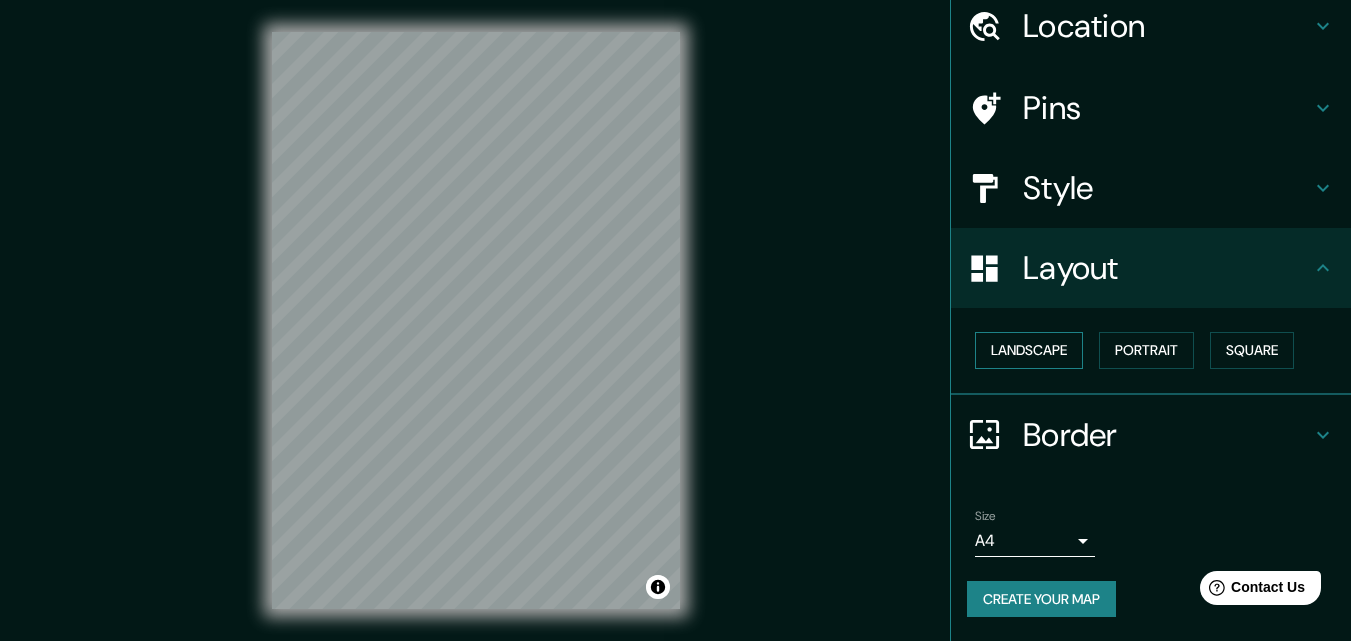 click on "Landscape" at bounding box center [1029, 350] 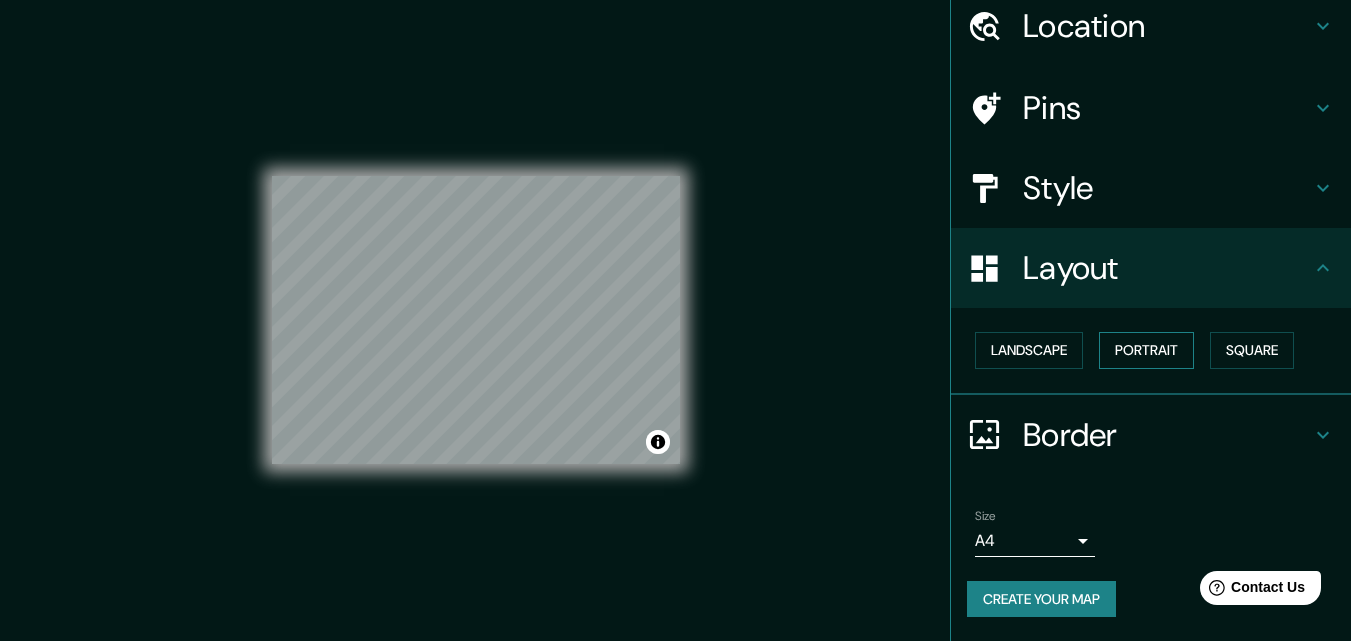 click on "Portrait" at bounding box center (1146, 350) 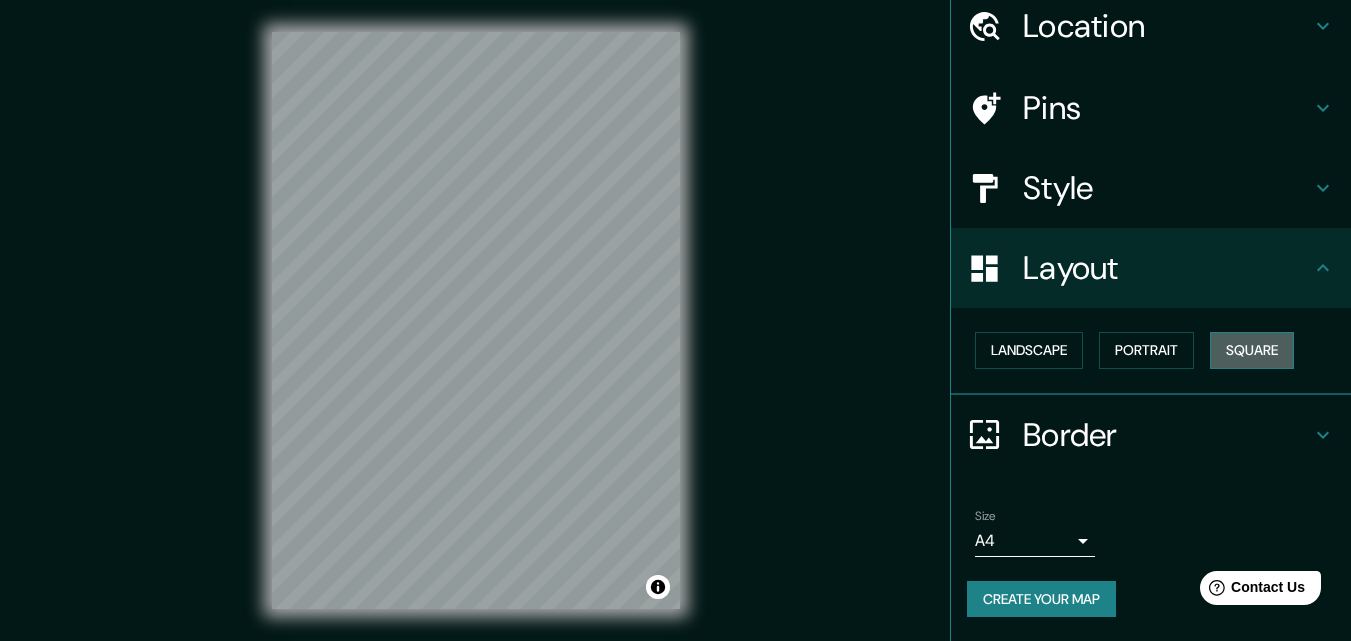 click on "Square" at bounding box center (1252, 350) 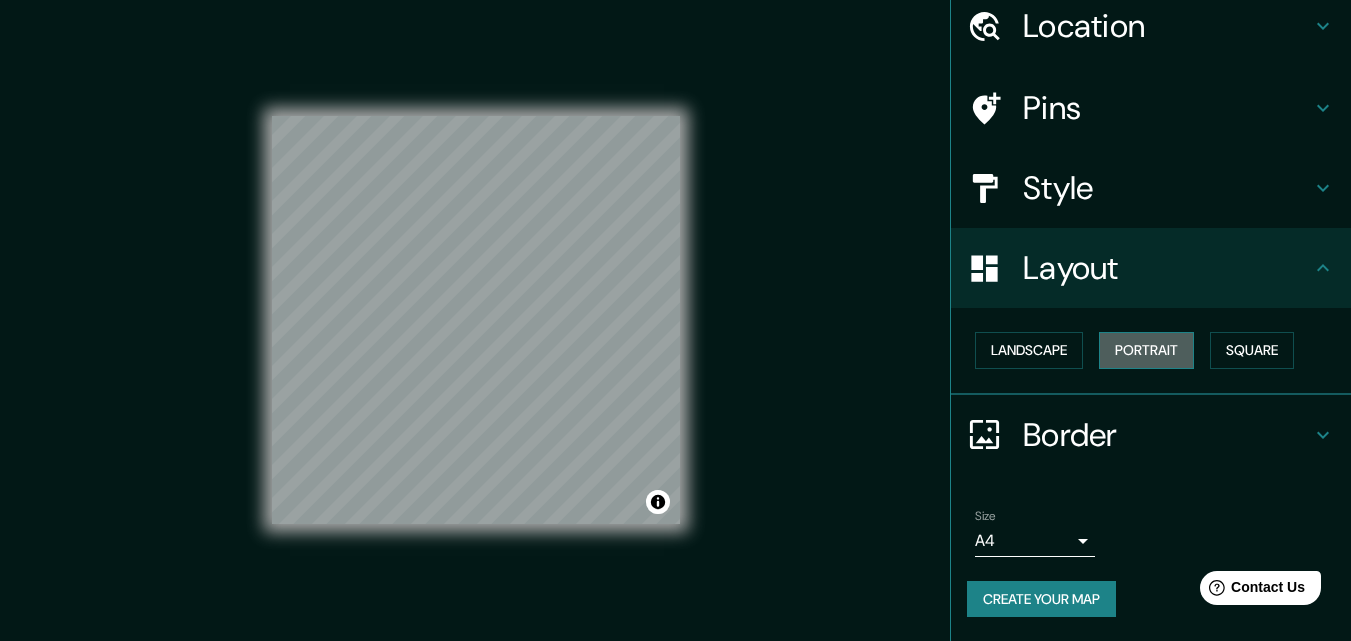 click on "Portrait" at bounding box center (1146, 350) 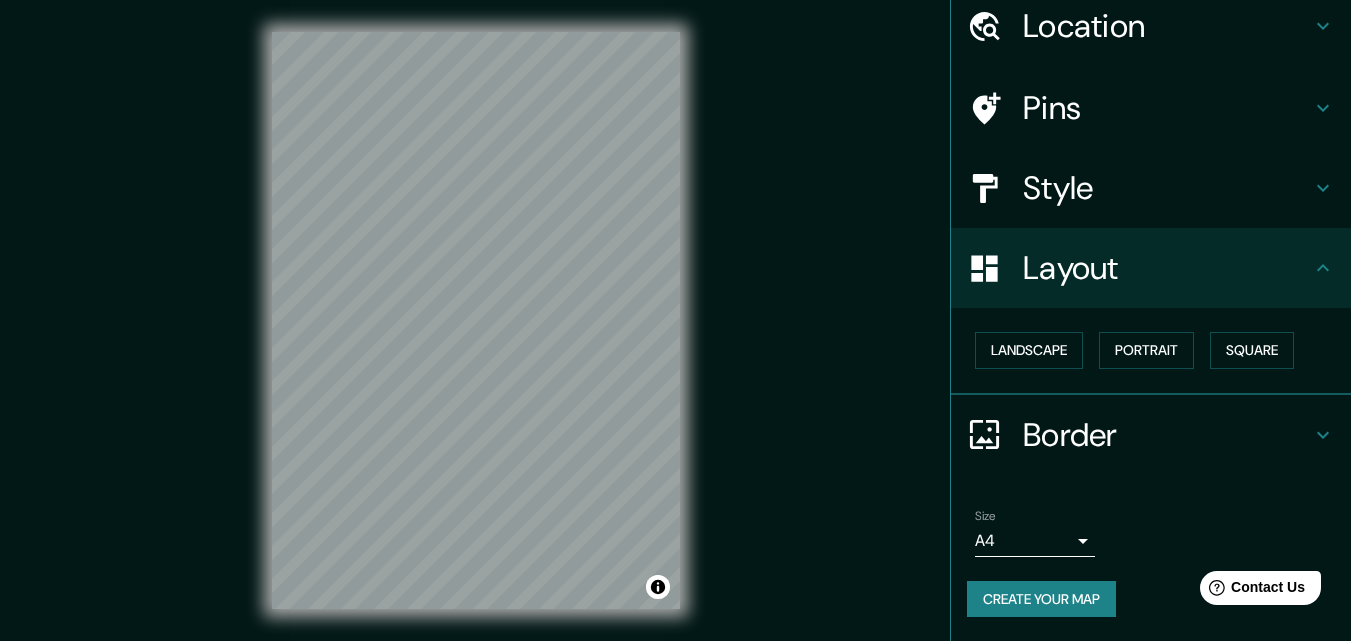 scroll, scrollTop: 32, scrollLeft: 0, axis: vertical 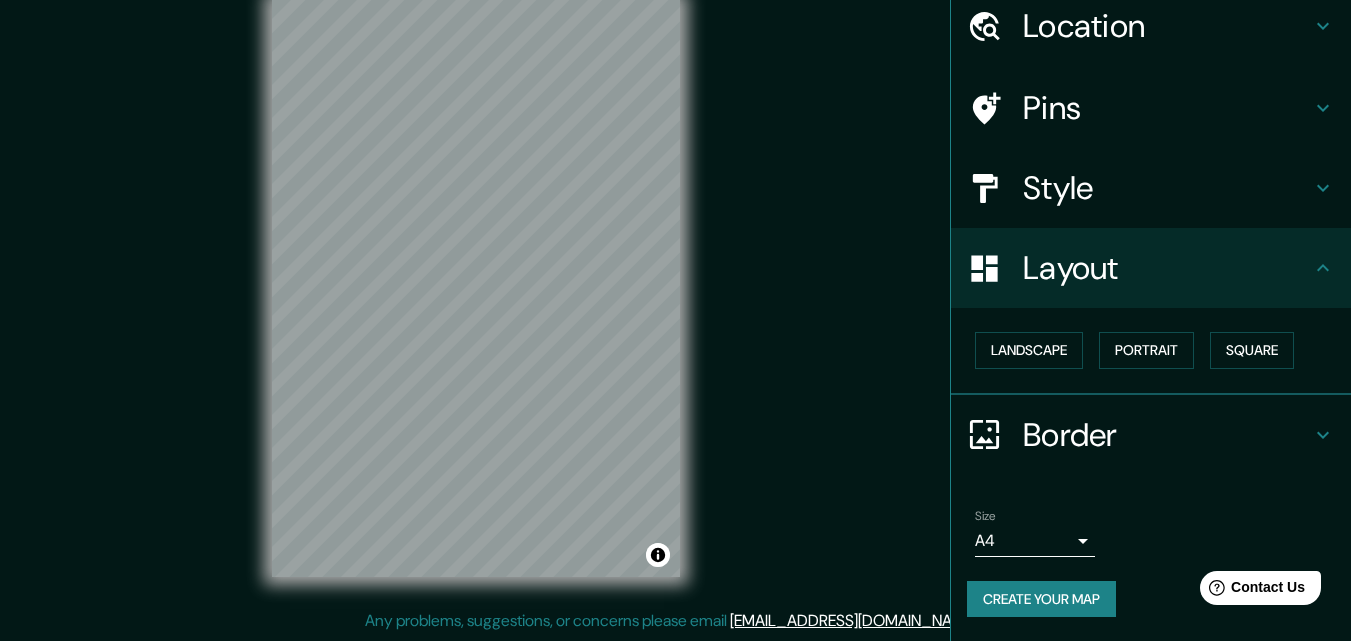 click on "Border" at bounding box center (1167, 435) 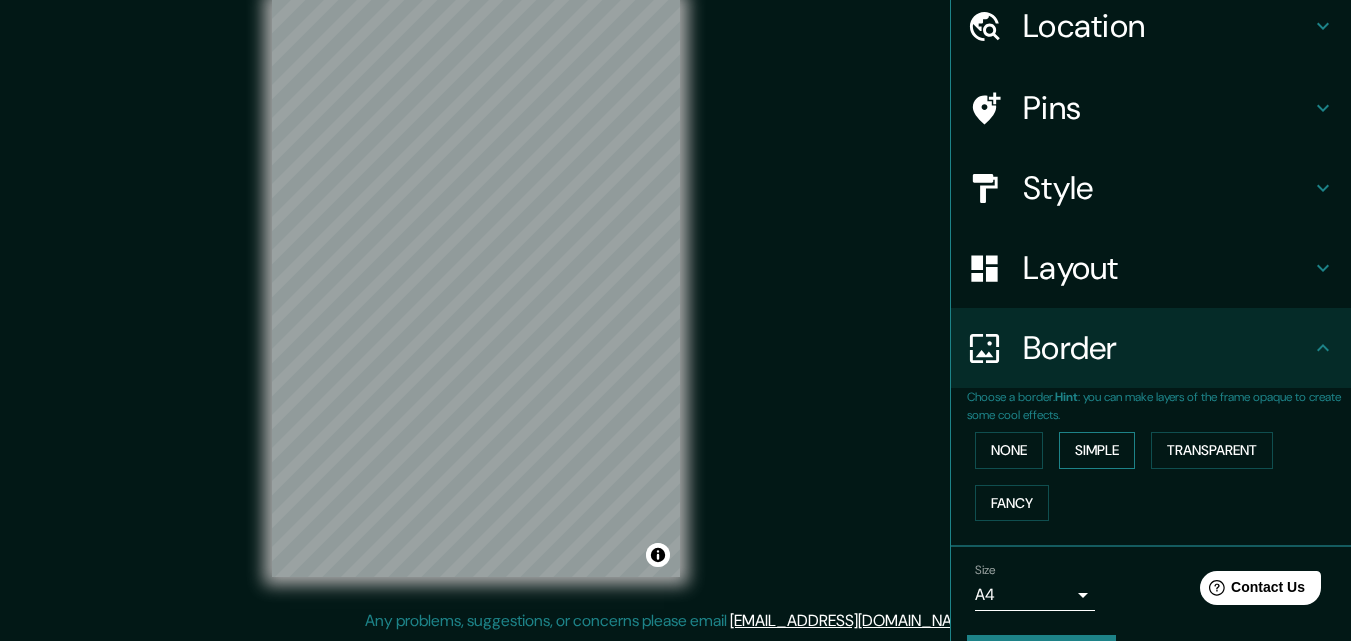 click on "Simple" at bounding box center (1097, 450) 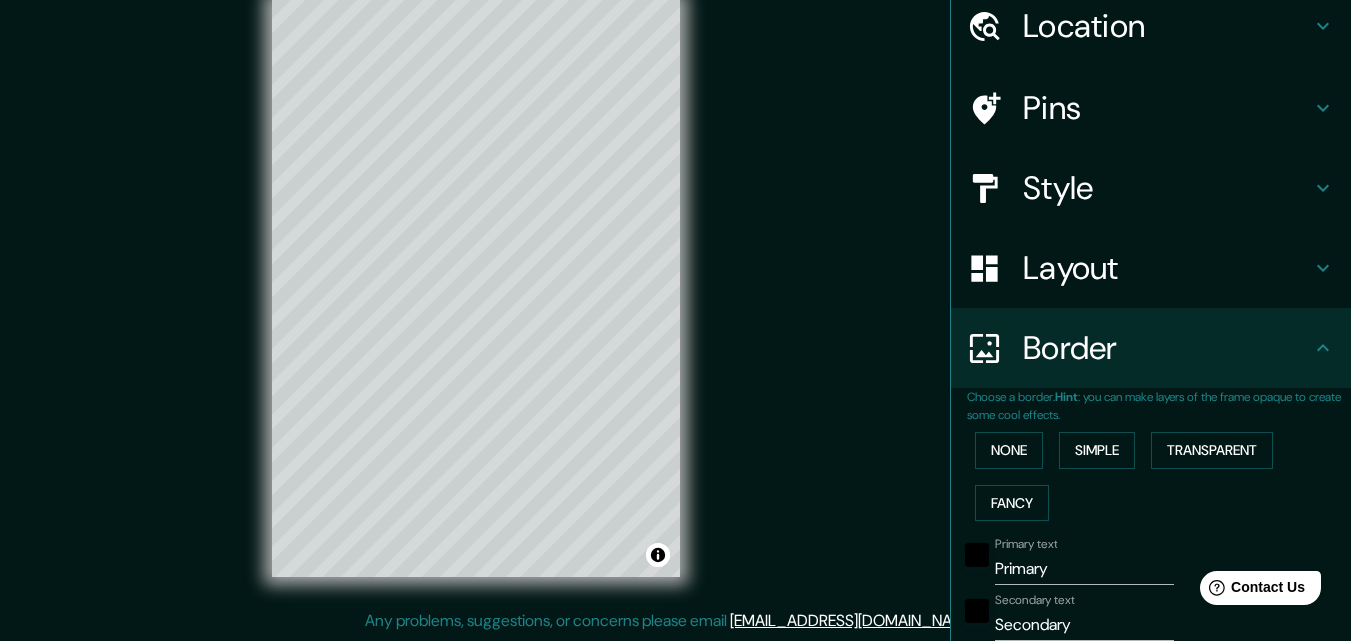 click on "None Simple Transparent Fancy" at bounding box center [1159, 476] 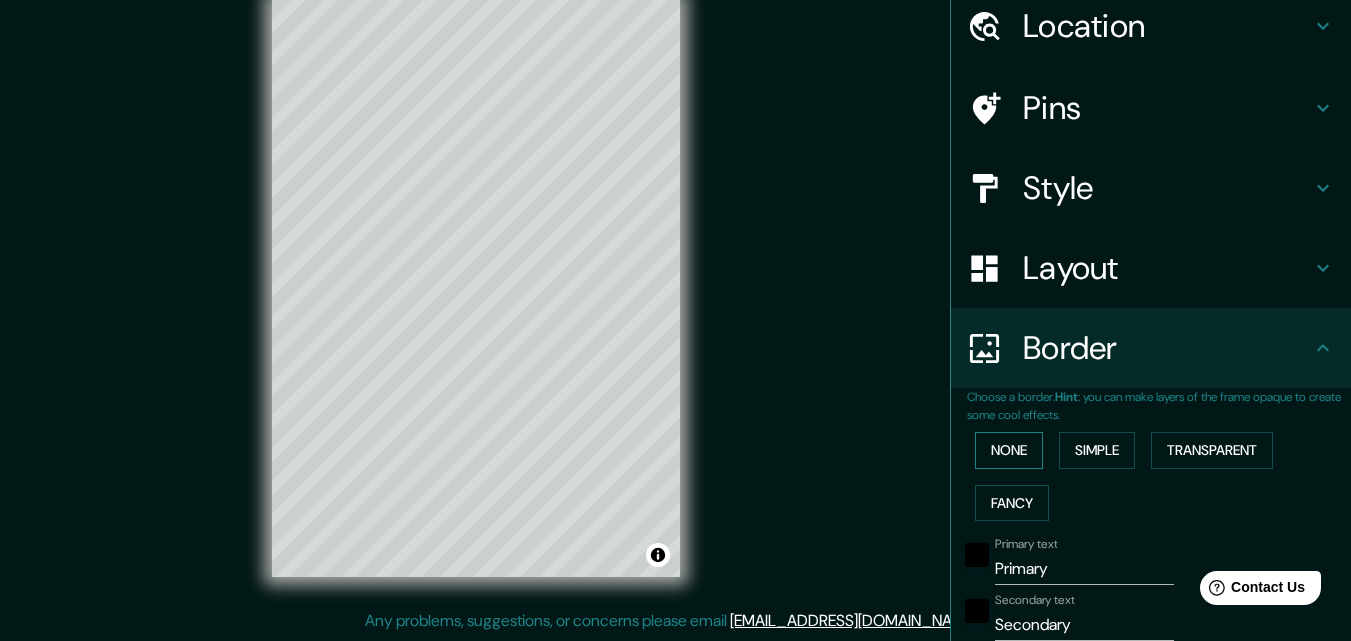 click on "None" at bounding box center [1009, 450] 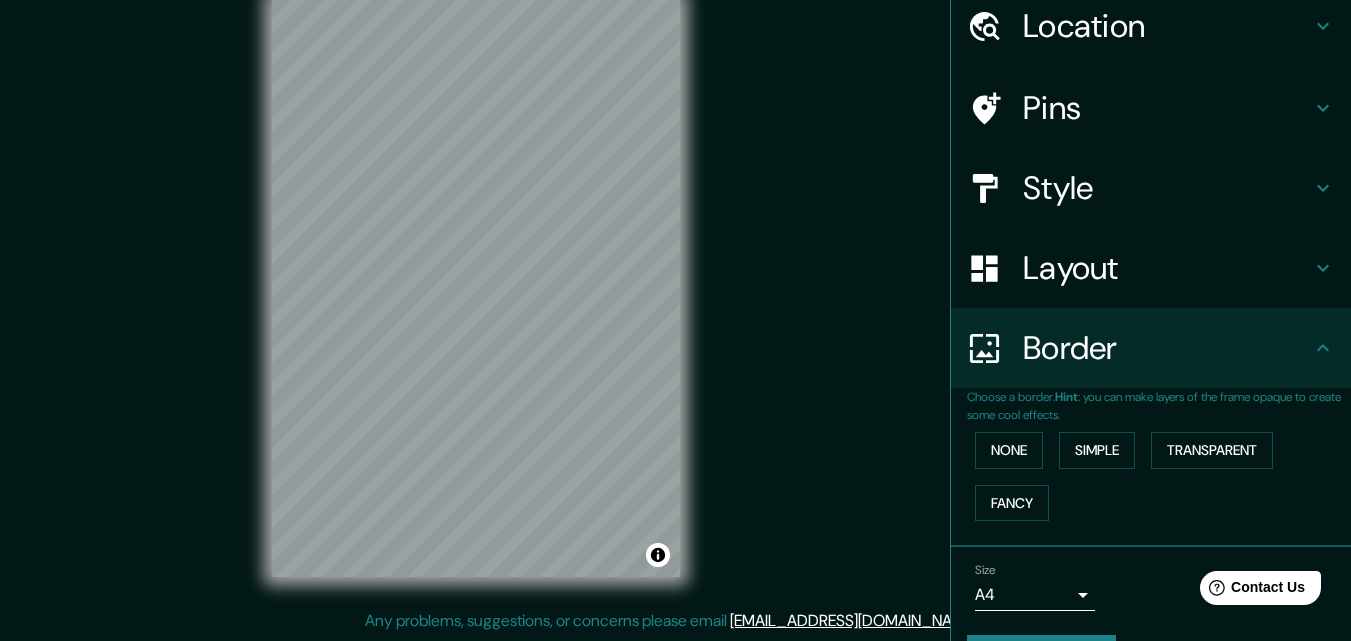 scroll, scrollTop: 133, scrollLeft: 0, axis: vertical 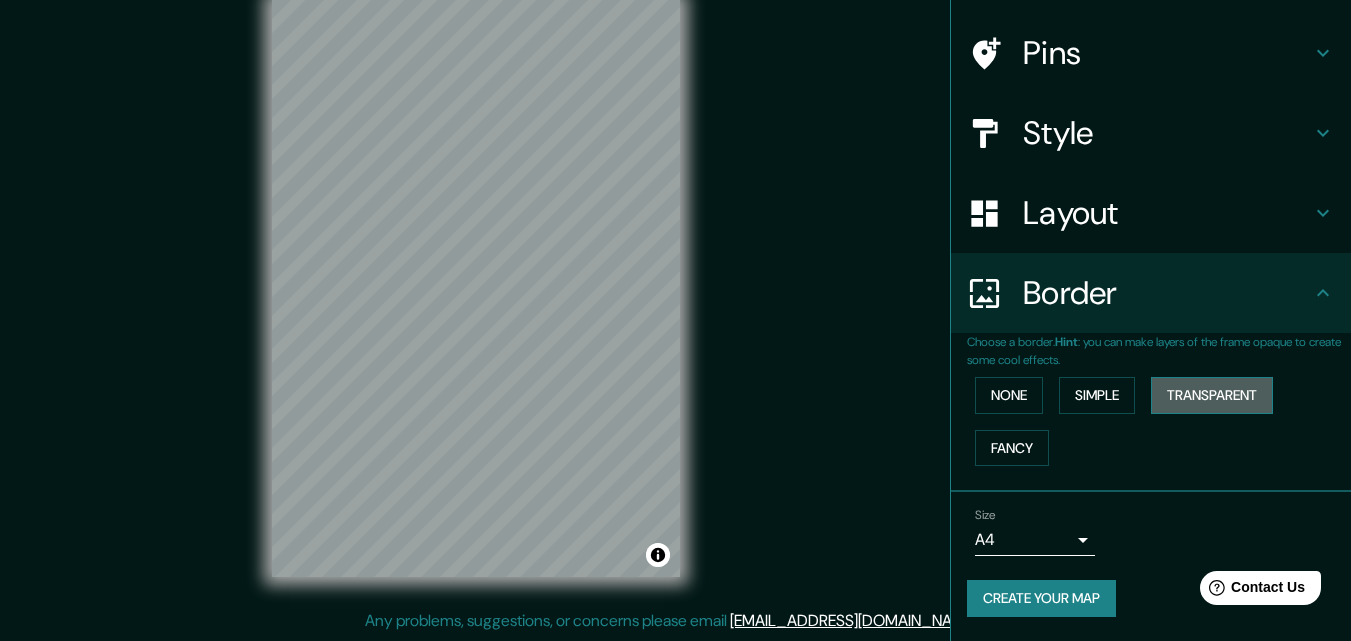 click on "Transparent" at bounding box center (1212, 395) 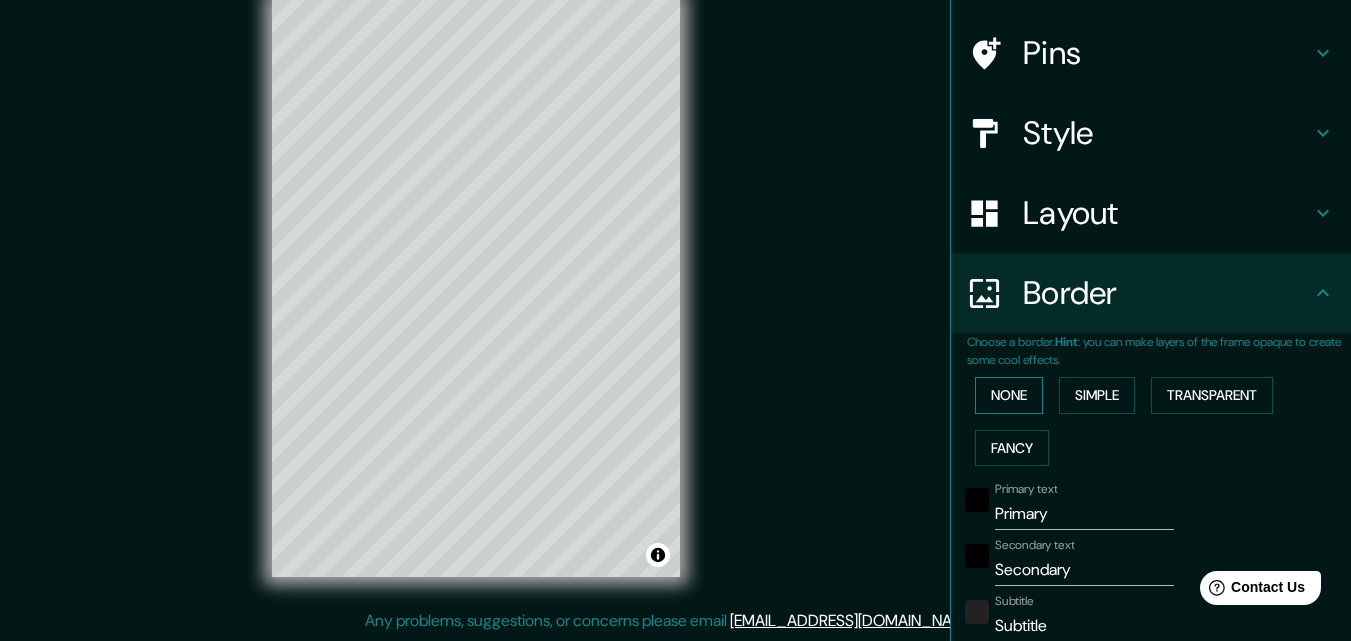 click on "None" at bounding box center [1009, 395] 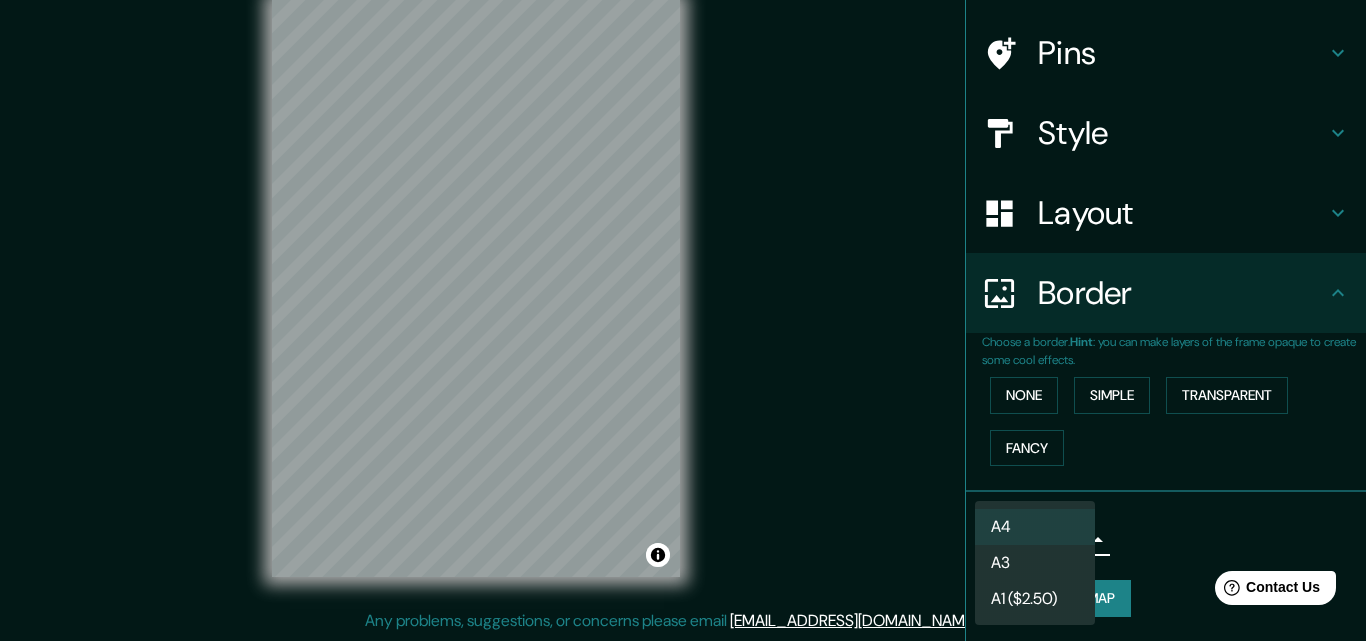 click on "Mappin Location [GEOGRAPHIC_DATA], [GEOGRAPHIC_DATA], [GEOGRAPHIC_DATA] Pins Style Layout Border Choose a border.  Hint : you can make layers of the frame opaque to create some cool effects. None Simple Transparent Fancy Size A4 single Create your map © Mapbox   © OpenStreetMap   Improve this map Any problems, suggestions, or concerns please email    [EMAIL_ADDRESS][DOMAIN_NAME] . . . A4 A3 A1 ($2.50)" at bounding box center (683, 288) 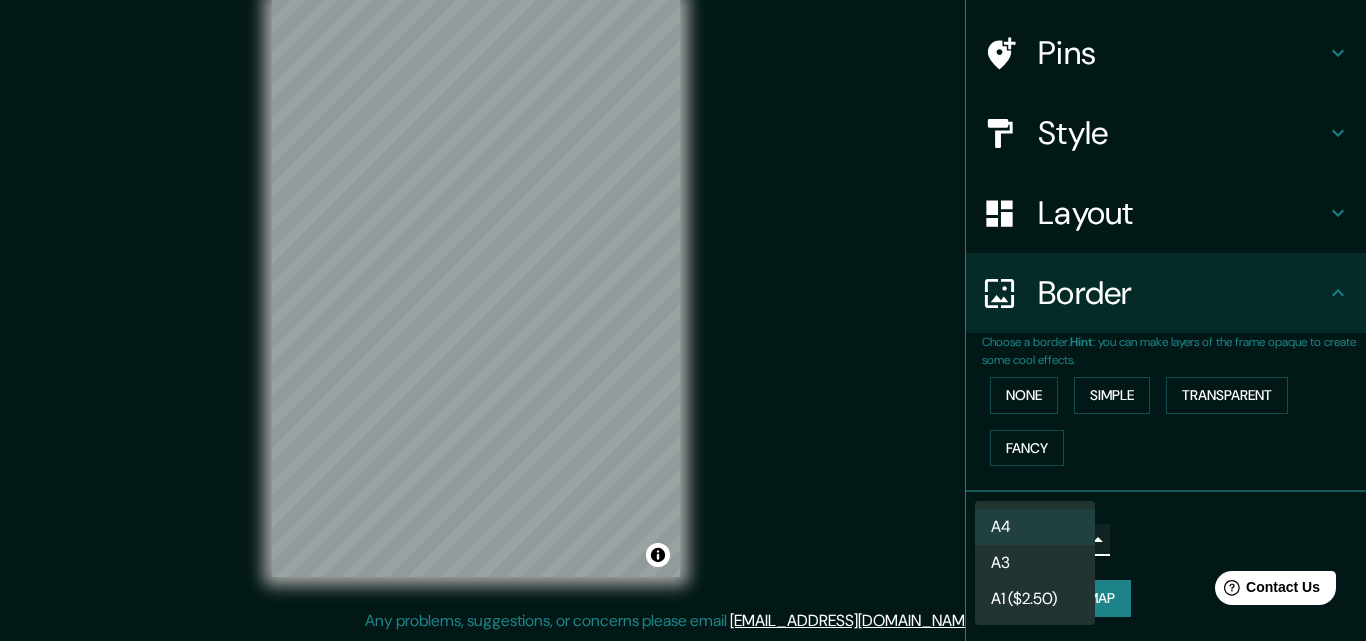 type on "a4" 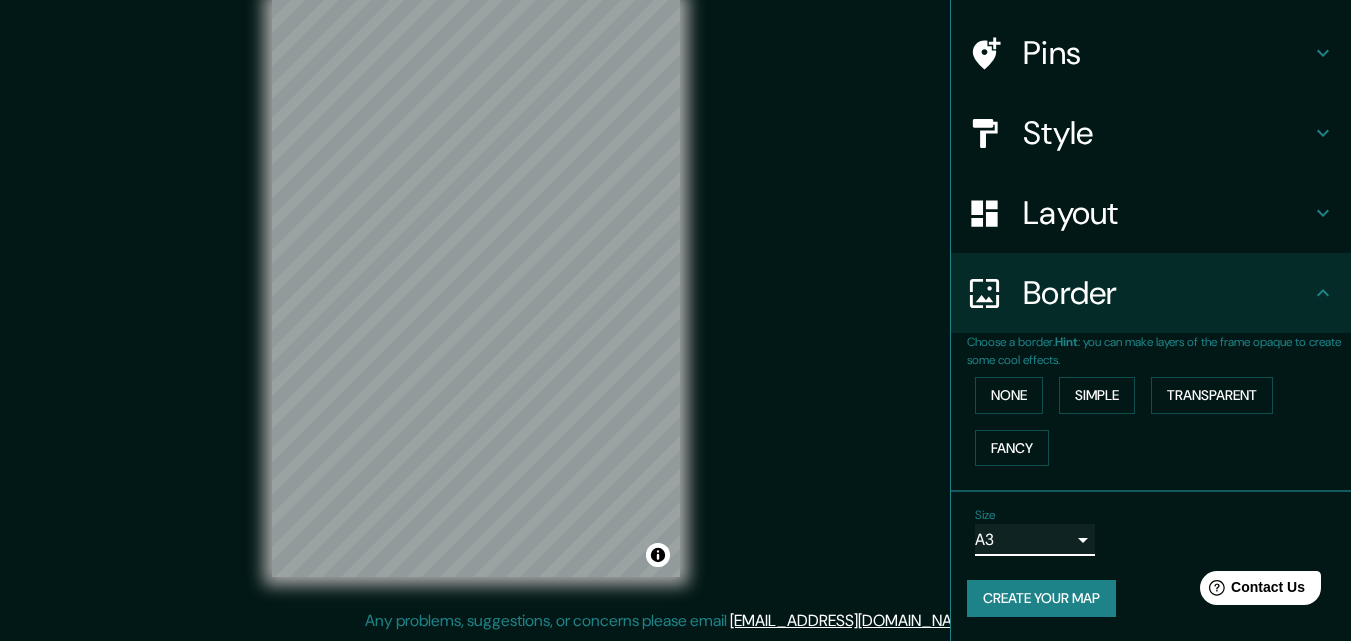scroll, scrollTop: 0, scrollLeft: 0, axis: both 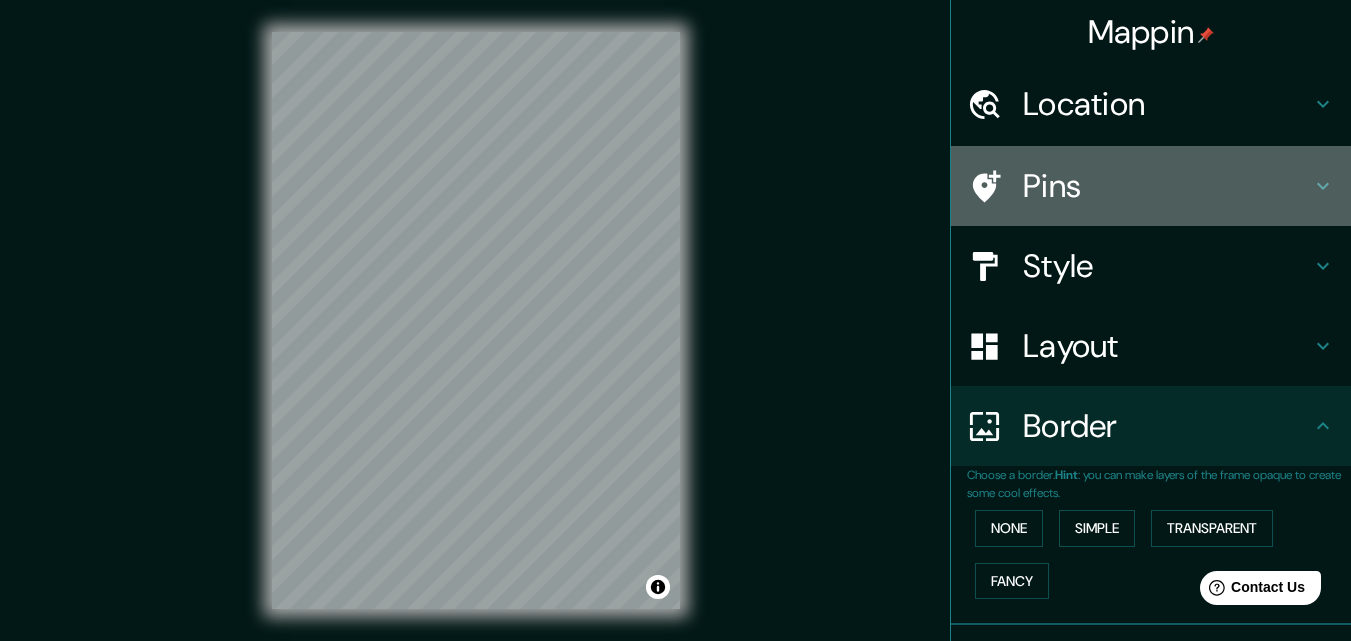 click on "Pins" at bounding box center [1167, 186] 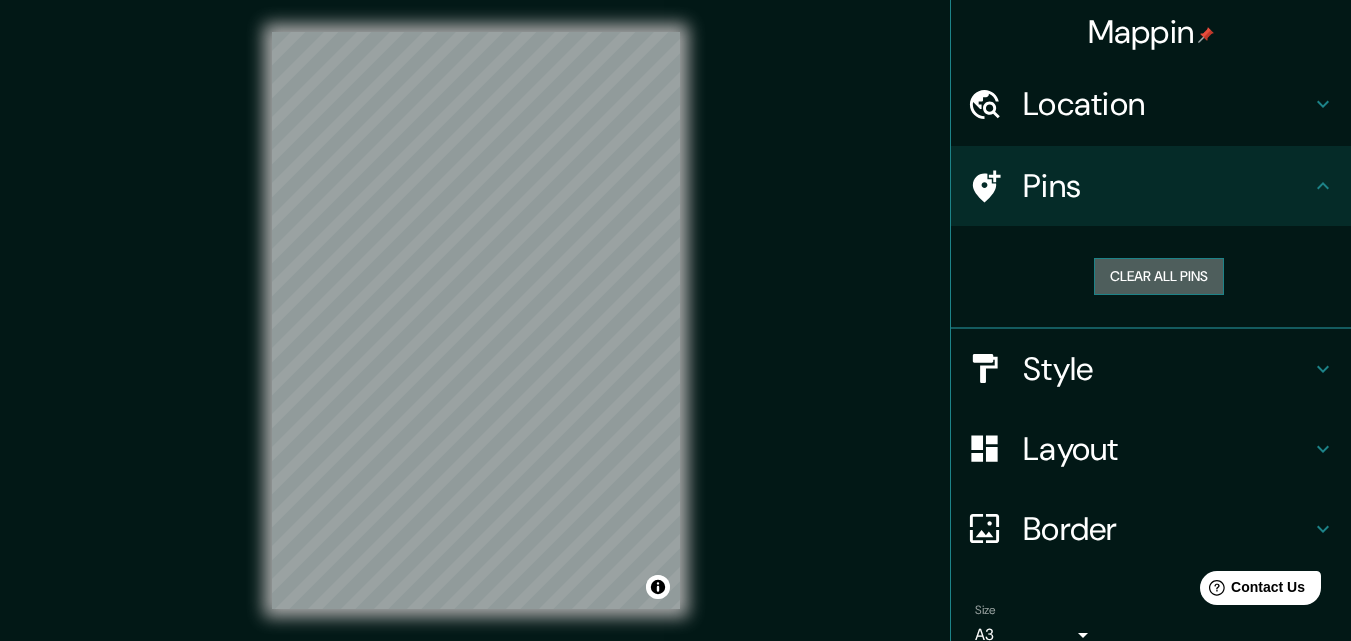 click on "Clear all pins" at bounding box center (1159, 276) 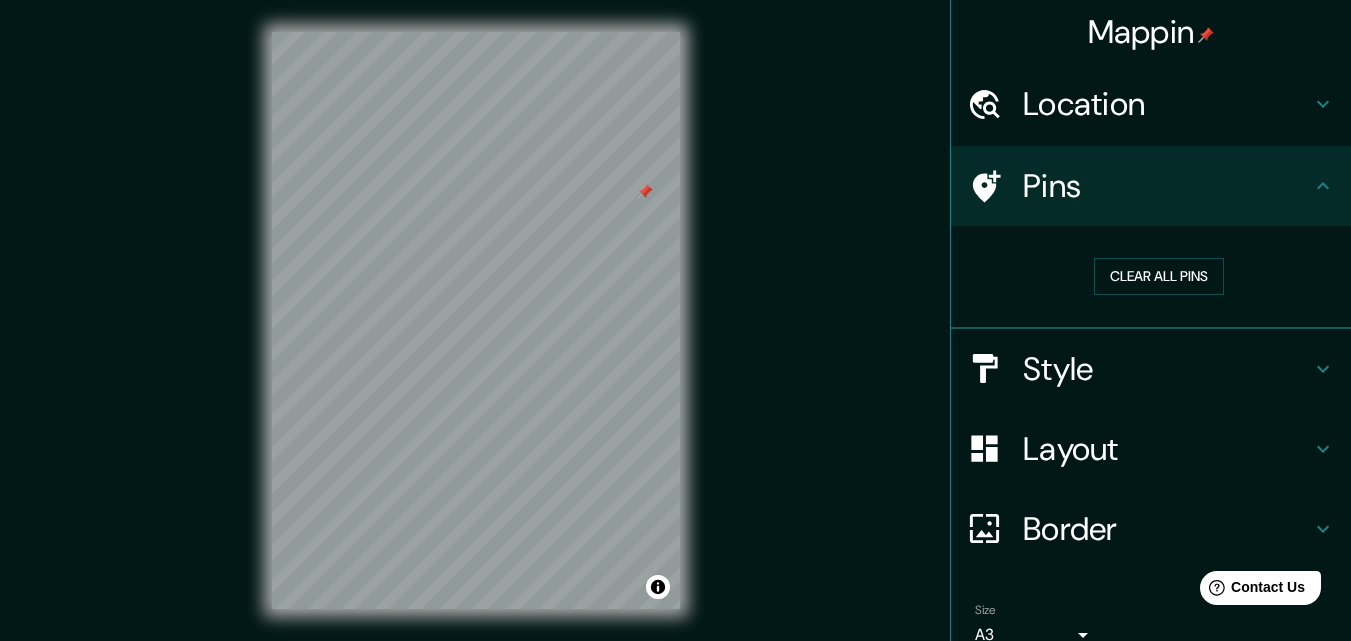 click on "Style" at bounding box center (1167, 369) 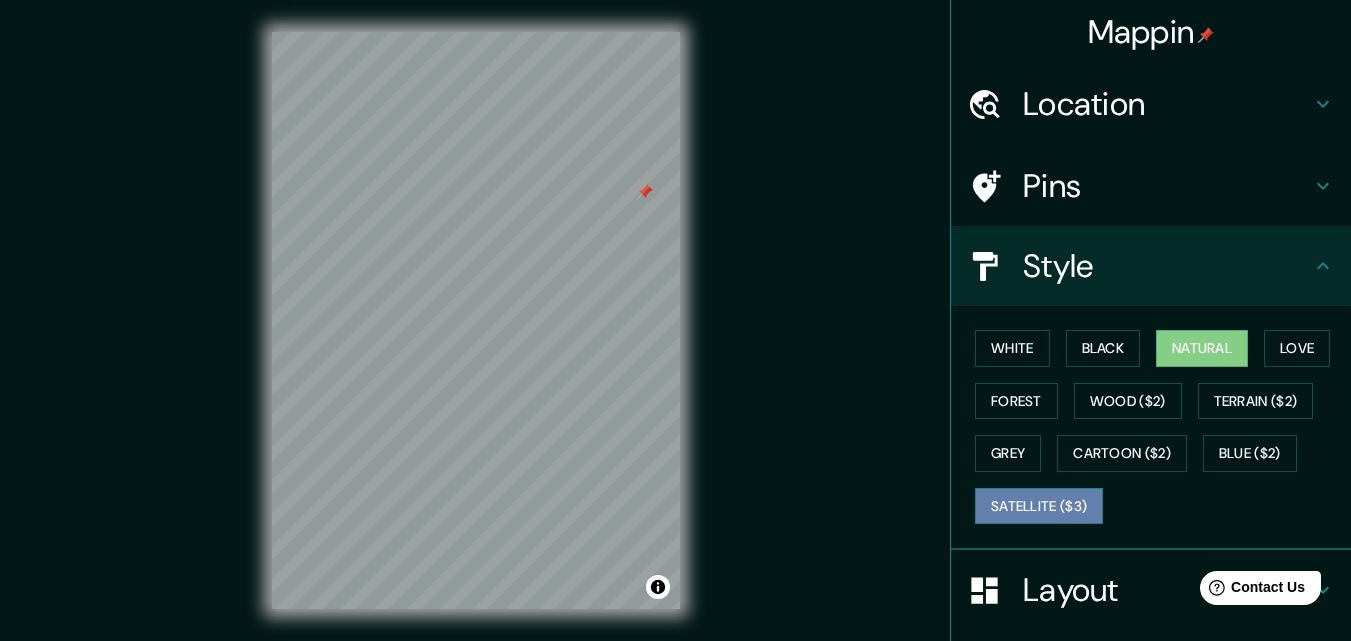 click on "Satellite ($3)" at bounding box center [1039, 506] 